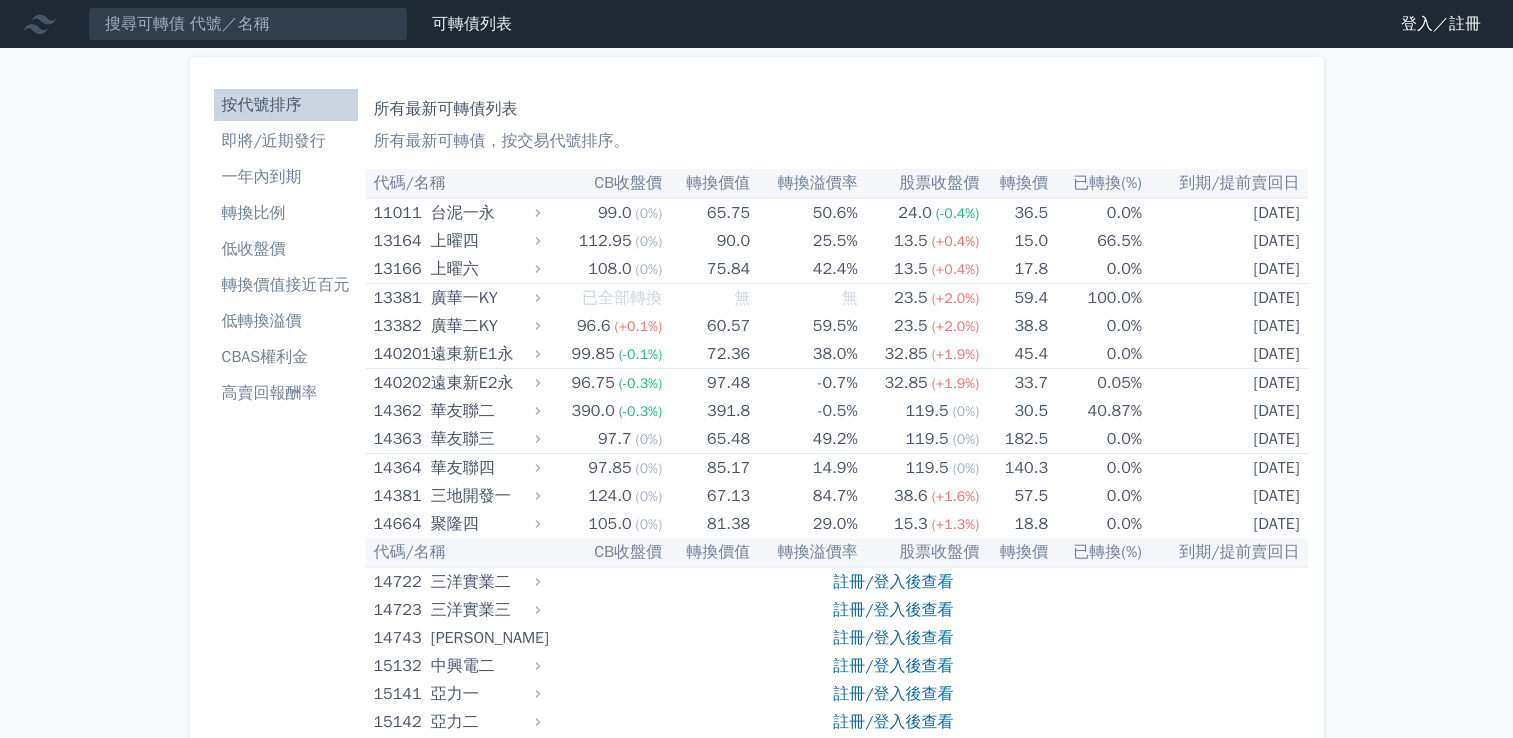 scroll, scrollTop: 0, scrollLeft: 0, axis: both 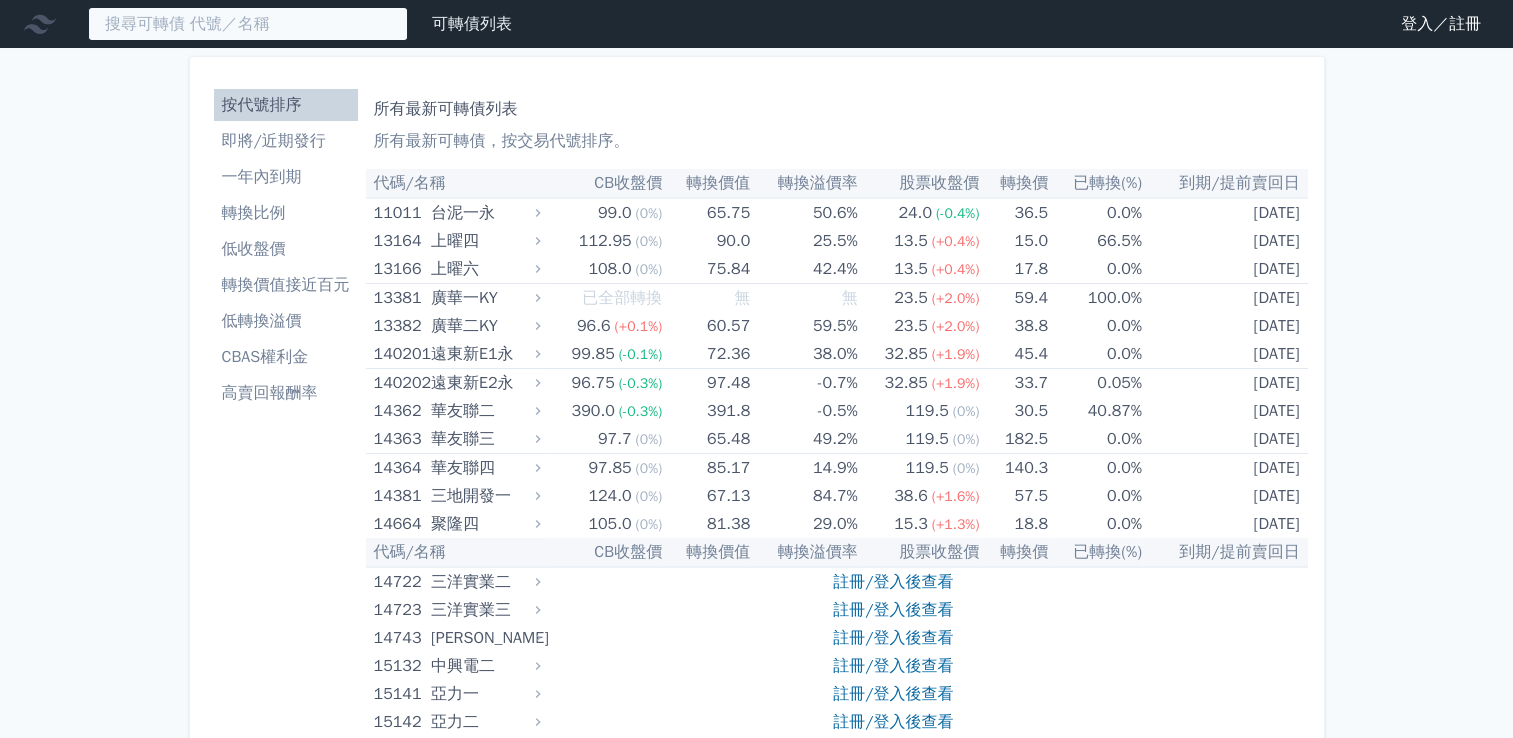click at bounding box center [248, 24] 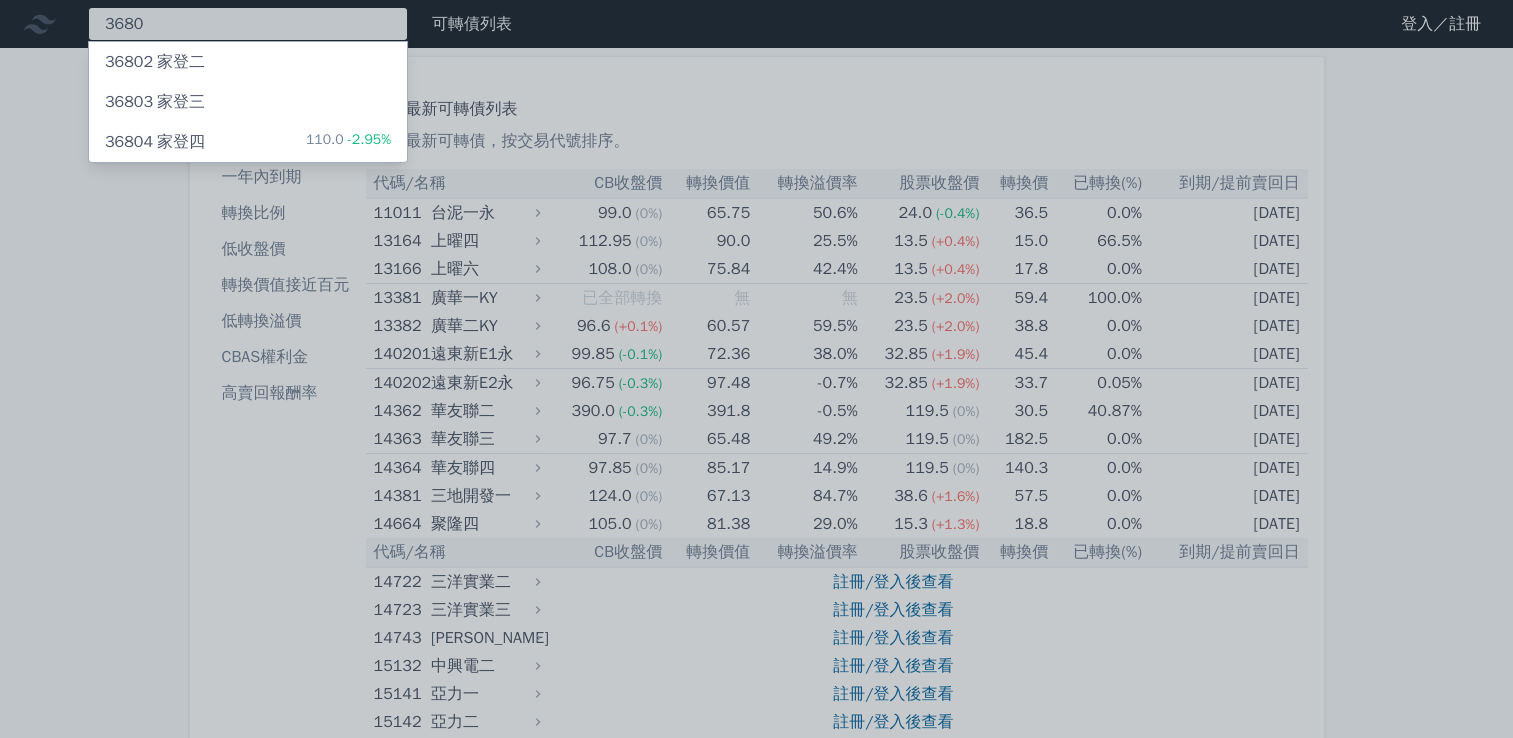 type on "3680" 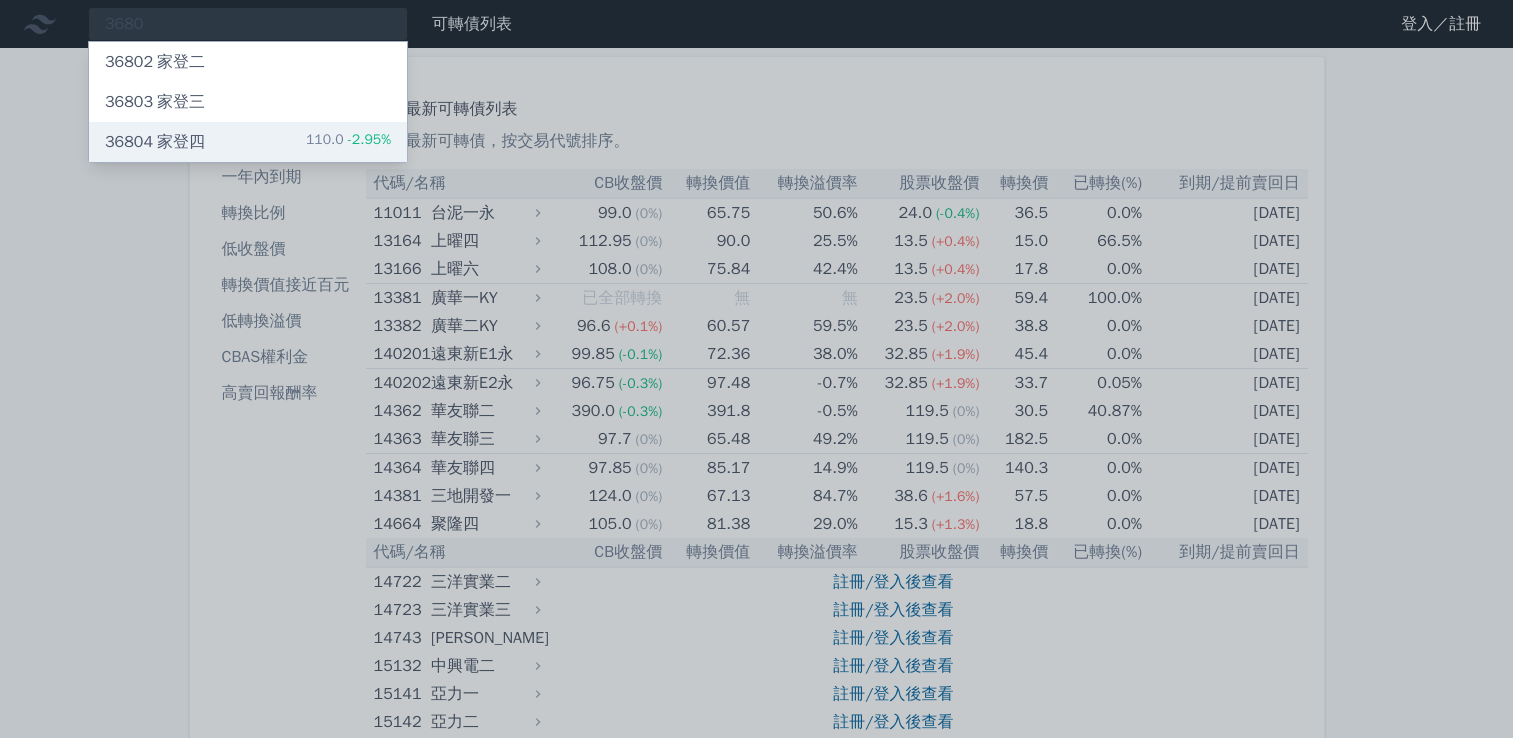 click on "36804 家登四
110.0 -2.95%" at bounding box center [248, 142] 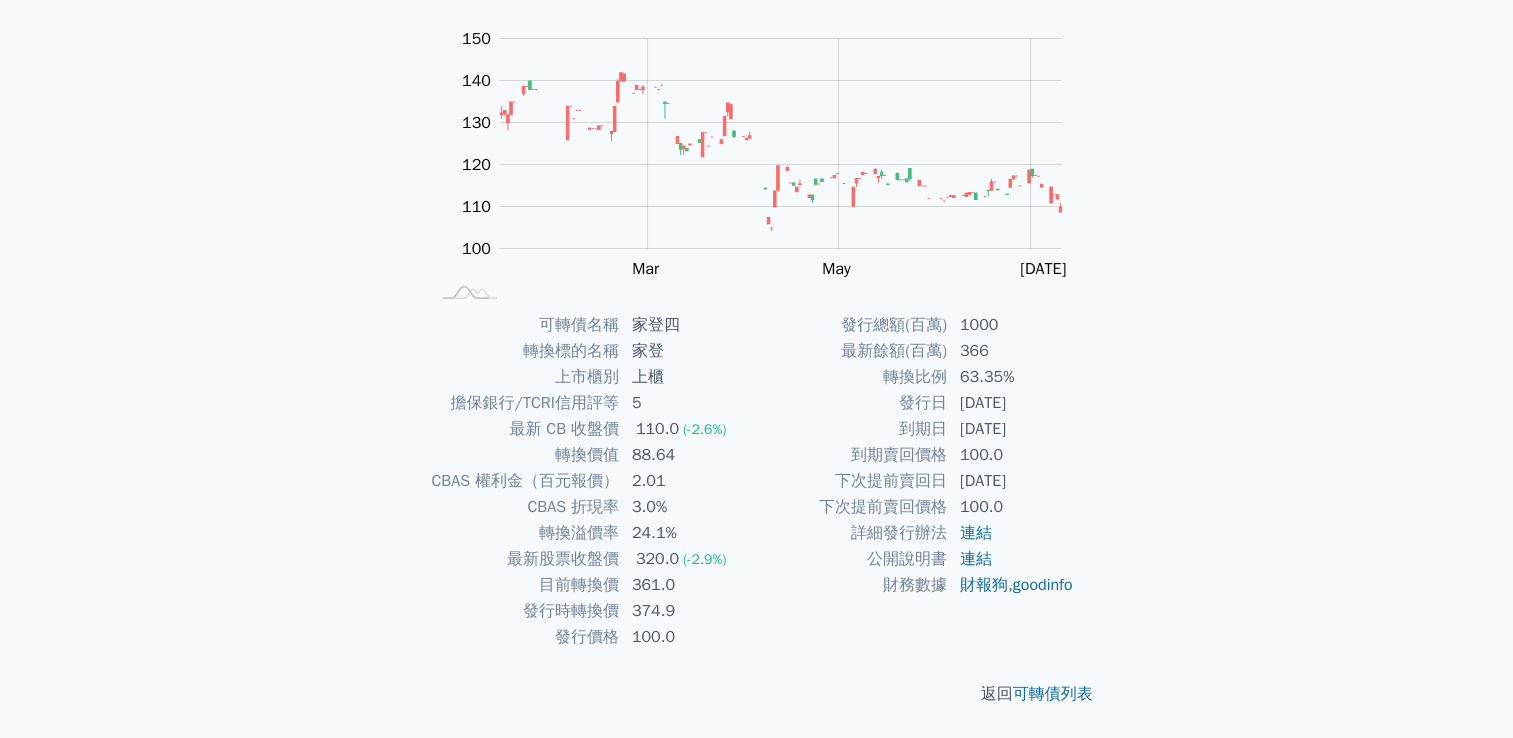 scroll, scrollTop: 0, scrollLeft: 0, axis: both 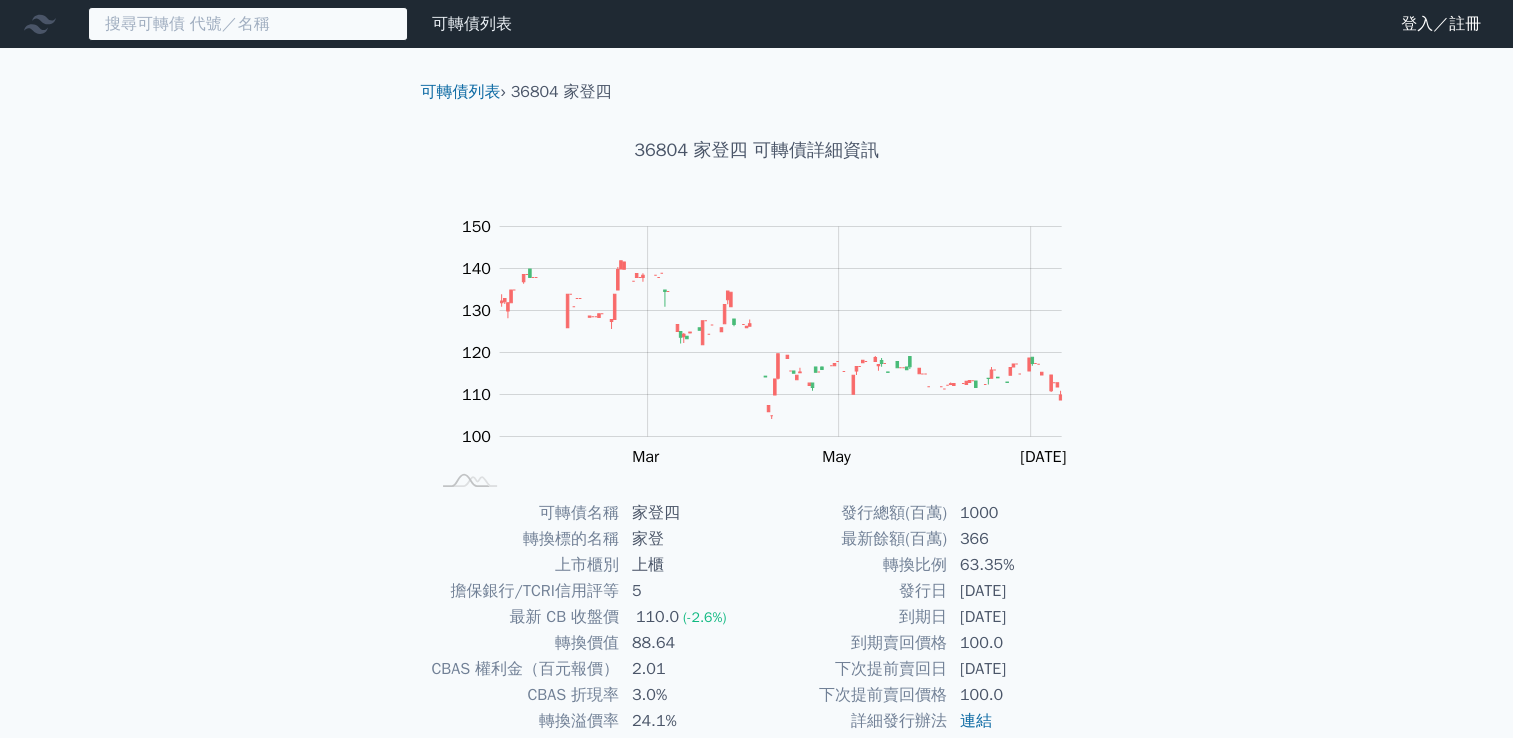 click at bounding box center [248, 24] 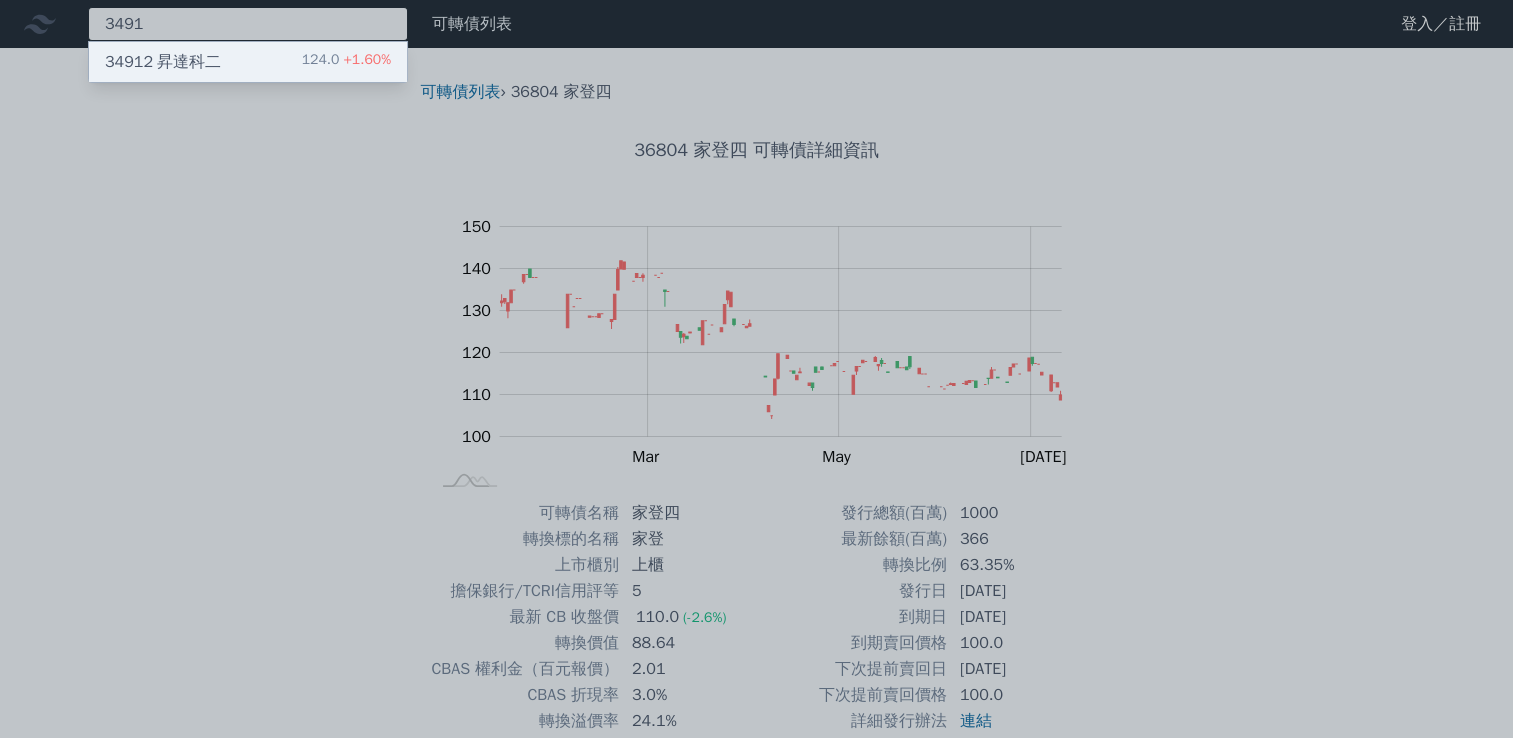 type on "3491" 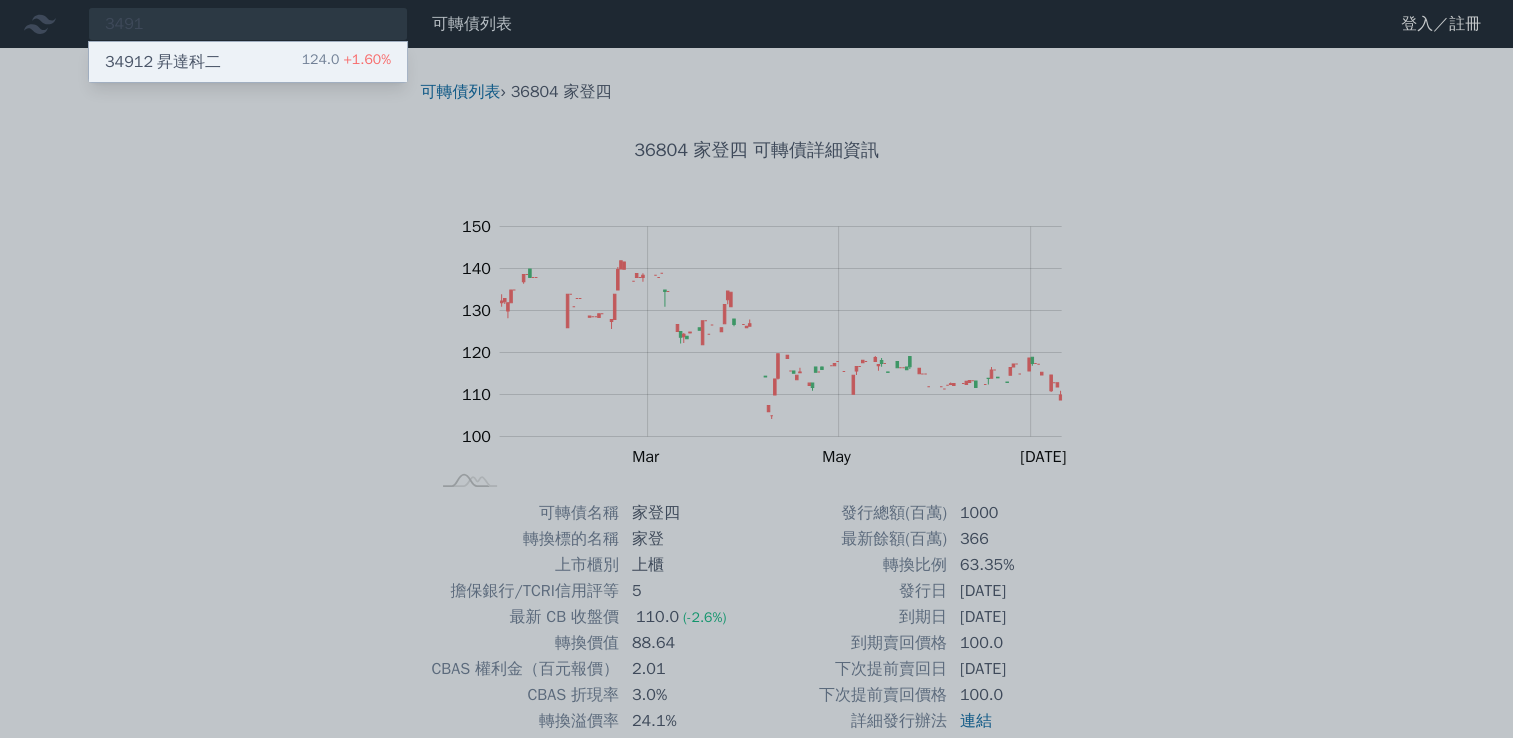 click on "34912 昇達科二" at bounding box center [163, 62] 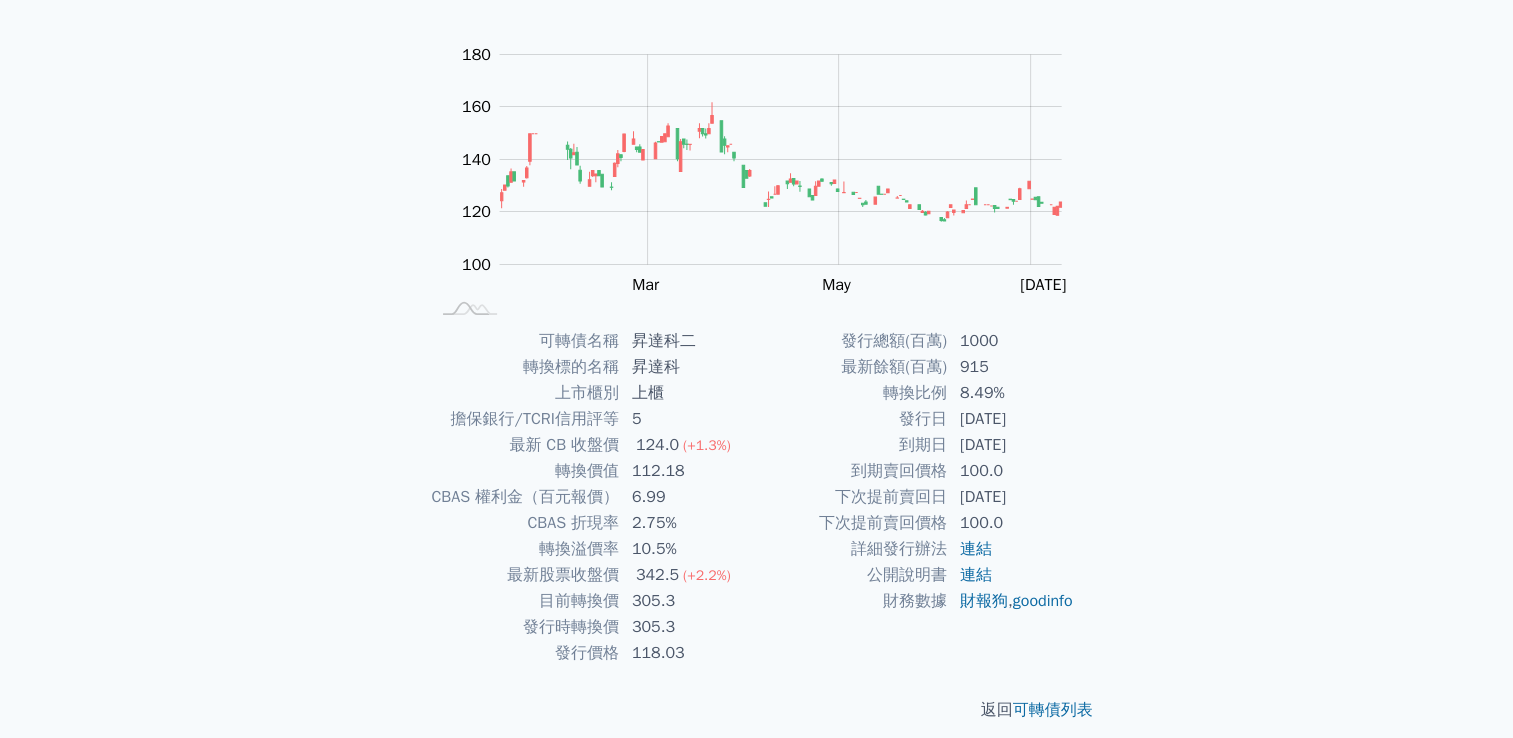 scroll, scrollTop: 0, scrollLeft: 0, axis: both 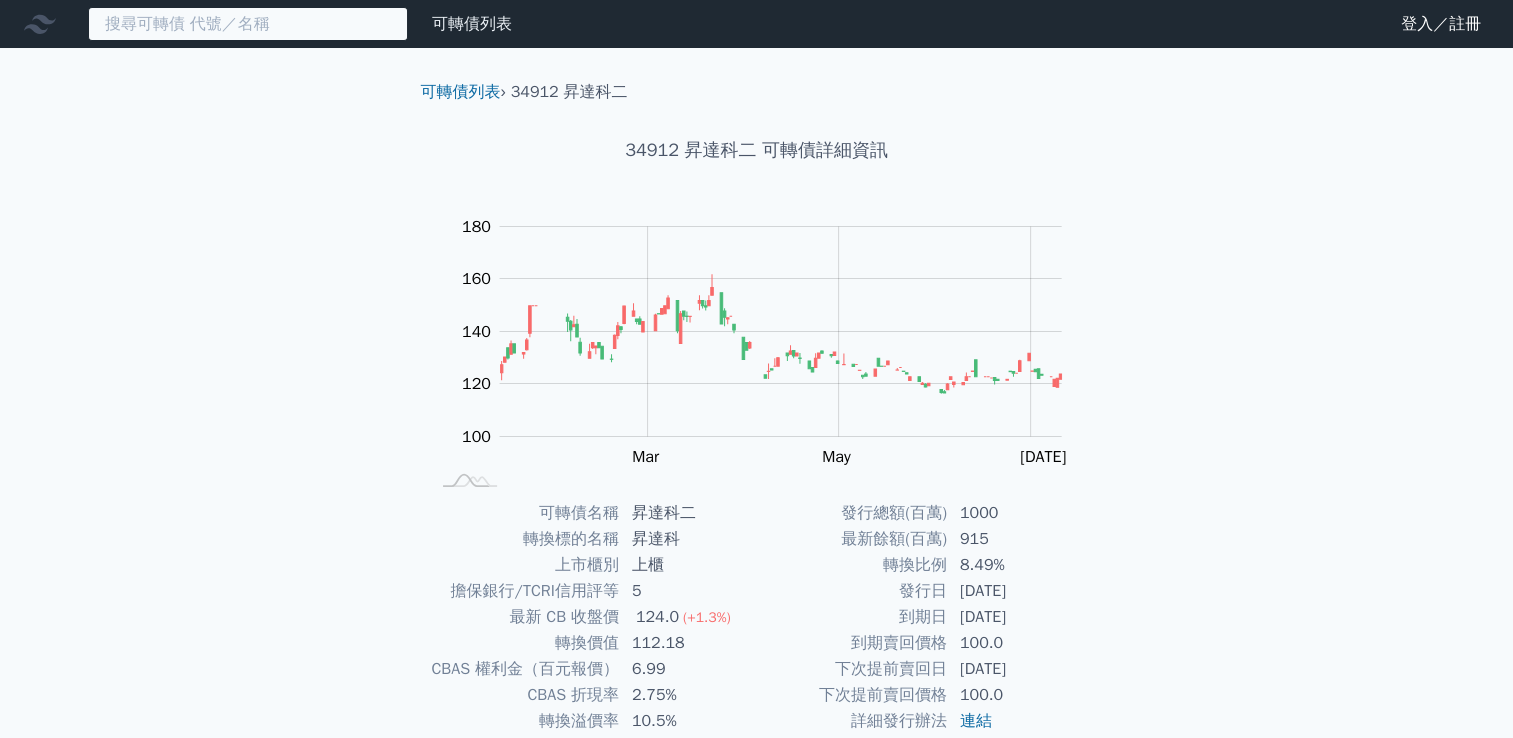 click at bounding box center [248, 24] 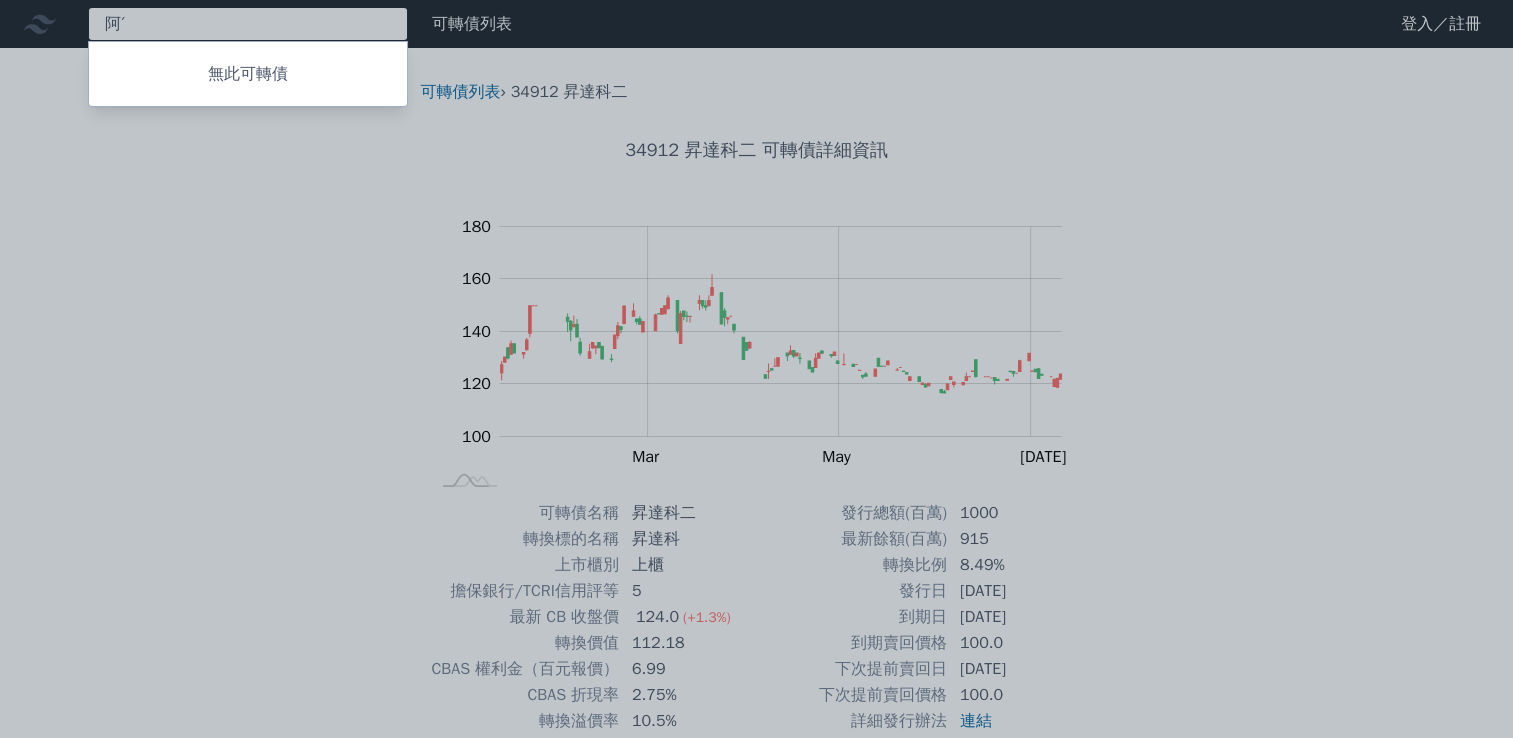 type on "阿" 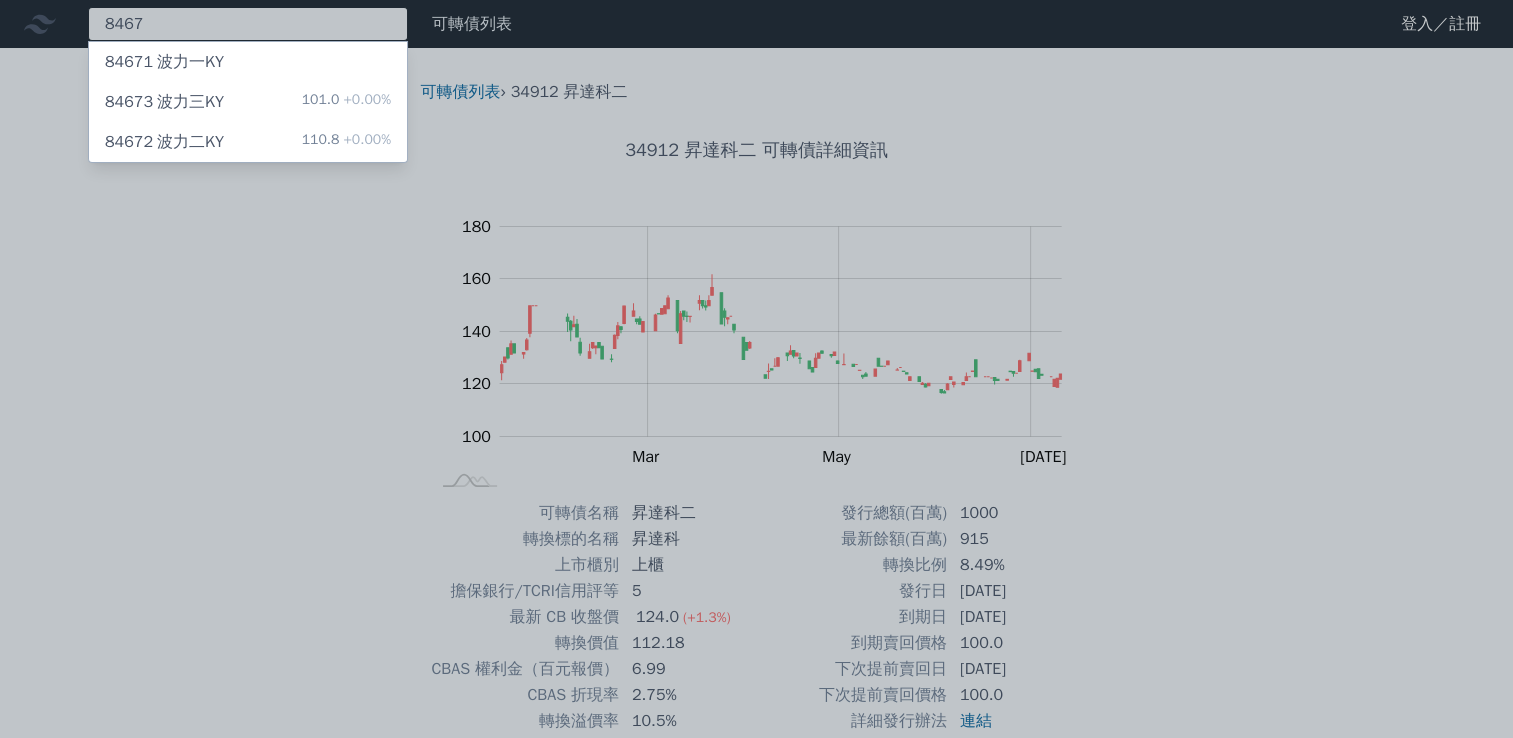 type on "8467" 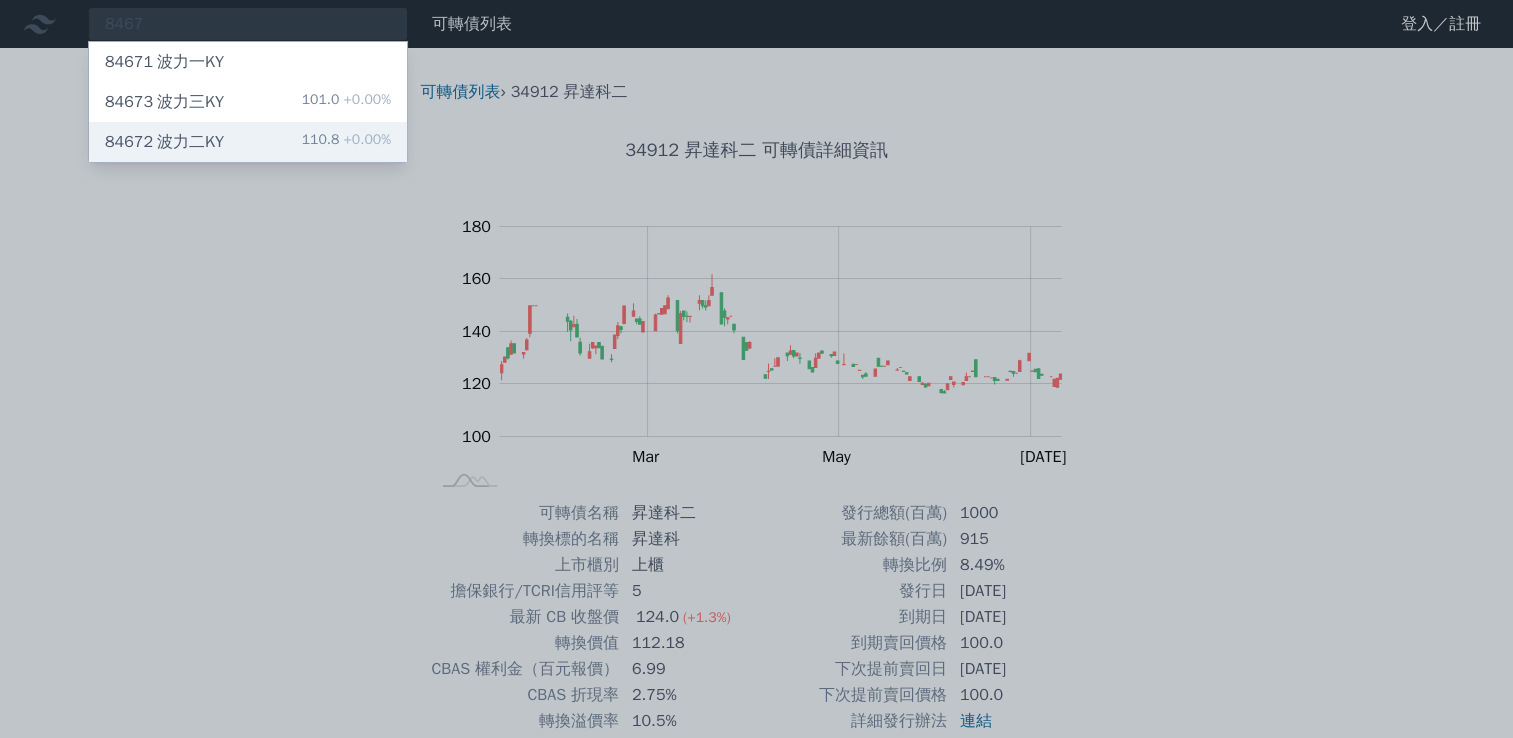 click on "84672 波力二KY
110.8 +0.00%" at bounding box center (248, 142) 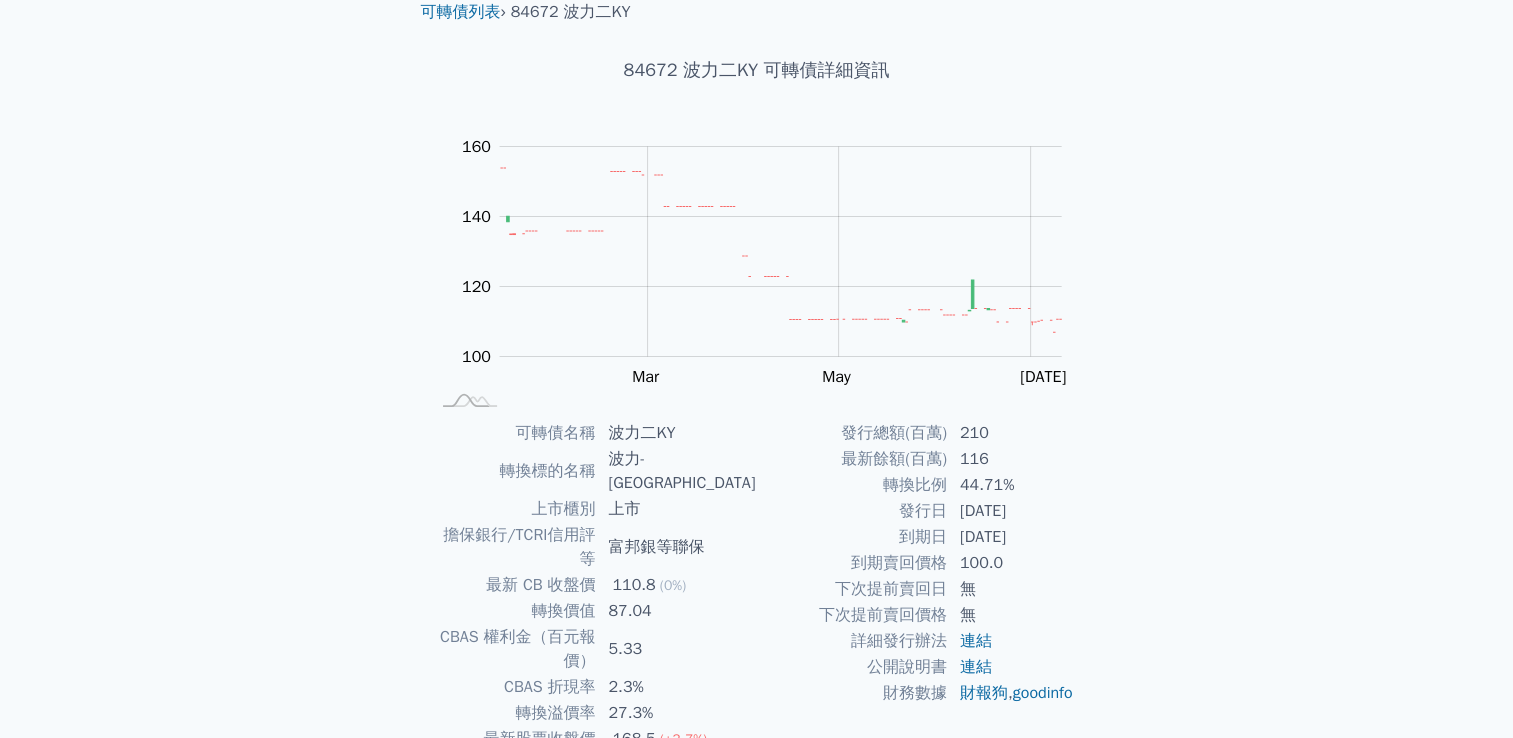 scroll, scrollTop: 0, scrollLeft: 0, axis: both 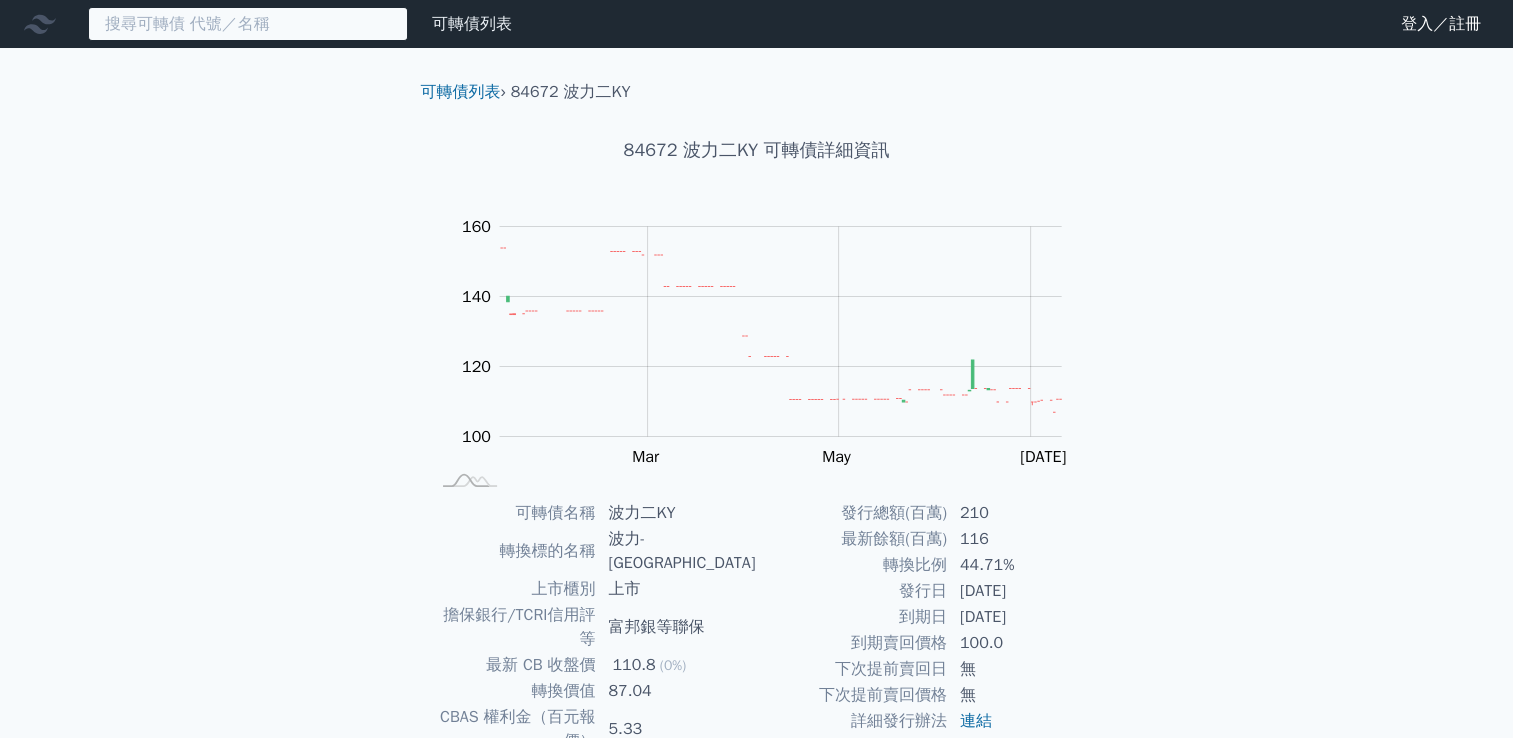 click at bounding box center (248, 24) 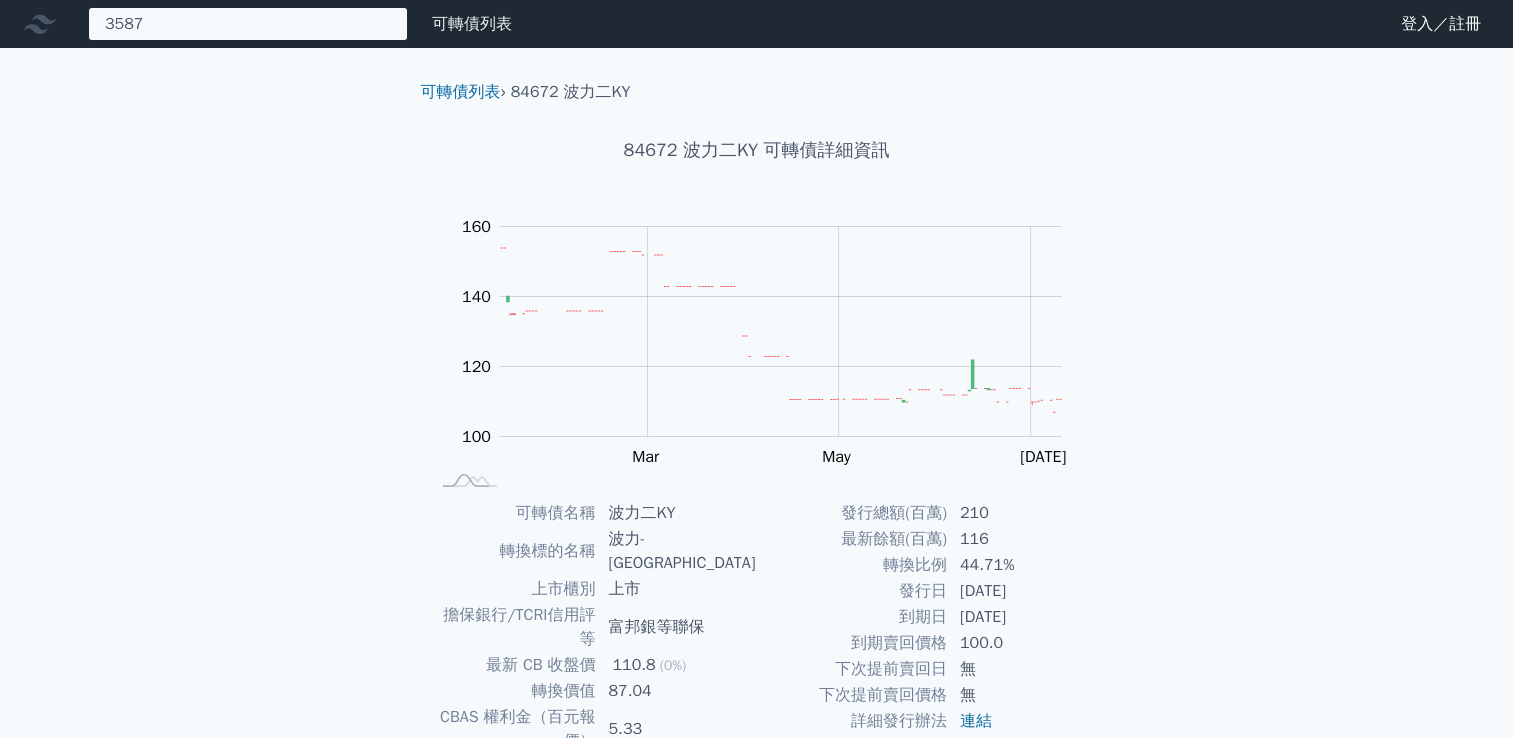 click on "3587" at bounding box center (248, 24) 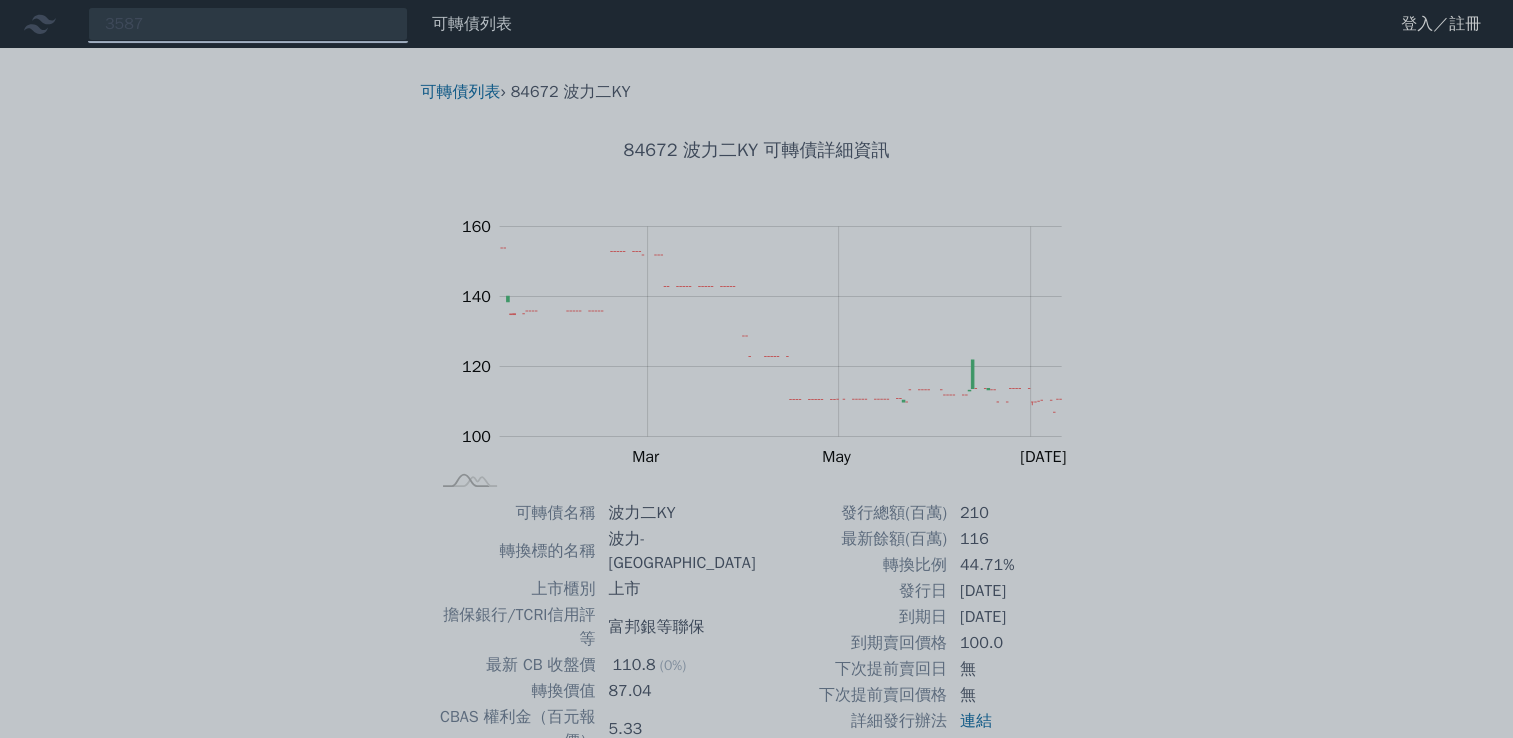 click at bounding box center [756, 369] 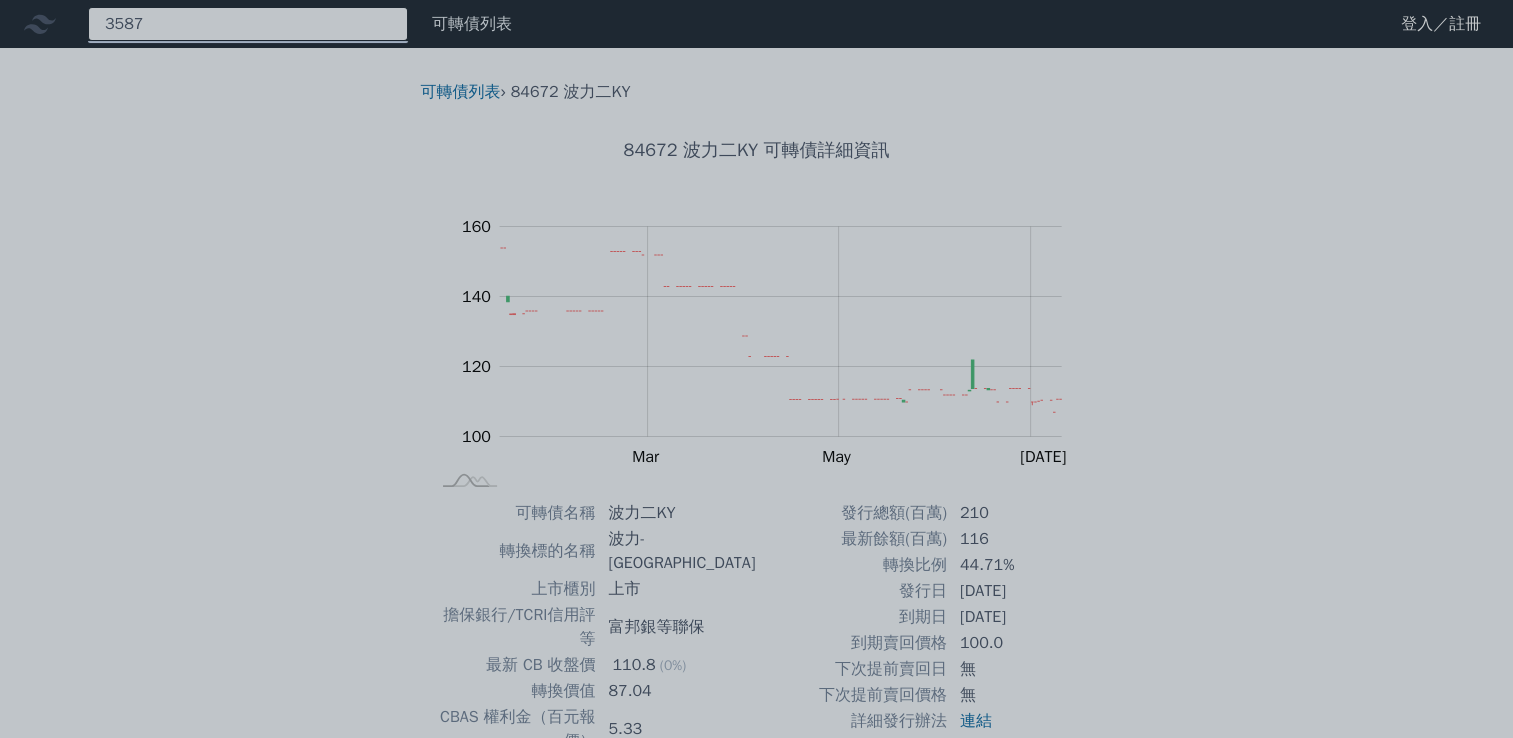 drag, startPoint x: 182, startPoint y: 32, endPoint x: 48, endPoint y: 16, distance: 134.95184 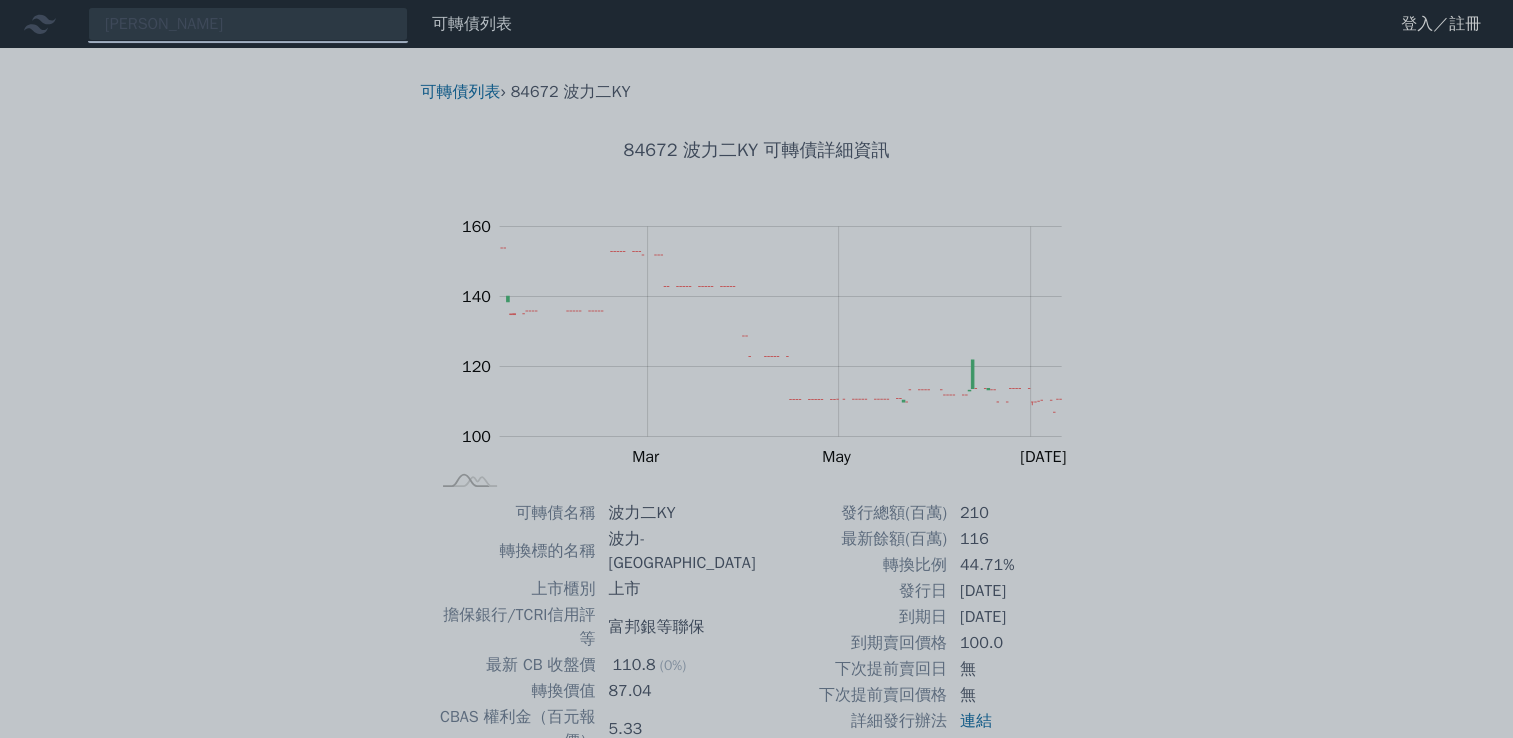 drag, startPoint x: 334, startPoint y: 1, endPoint x: 333, endPoint y: -11, distance: 12.0415945 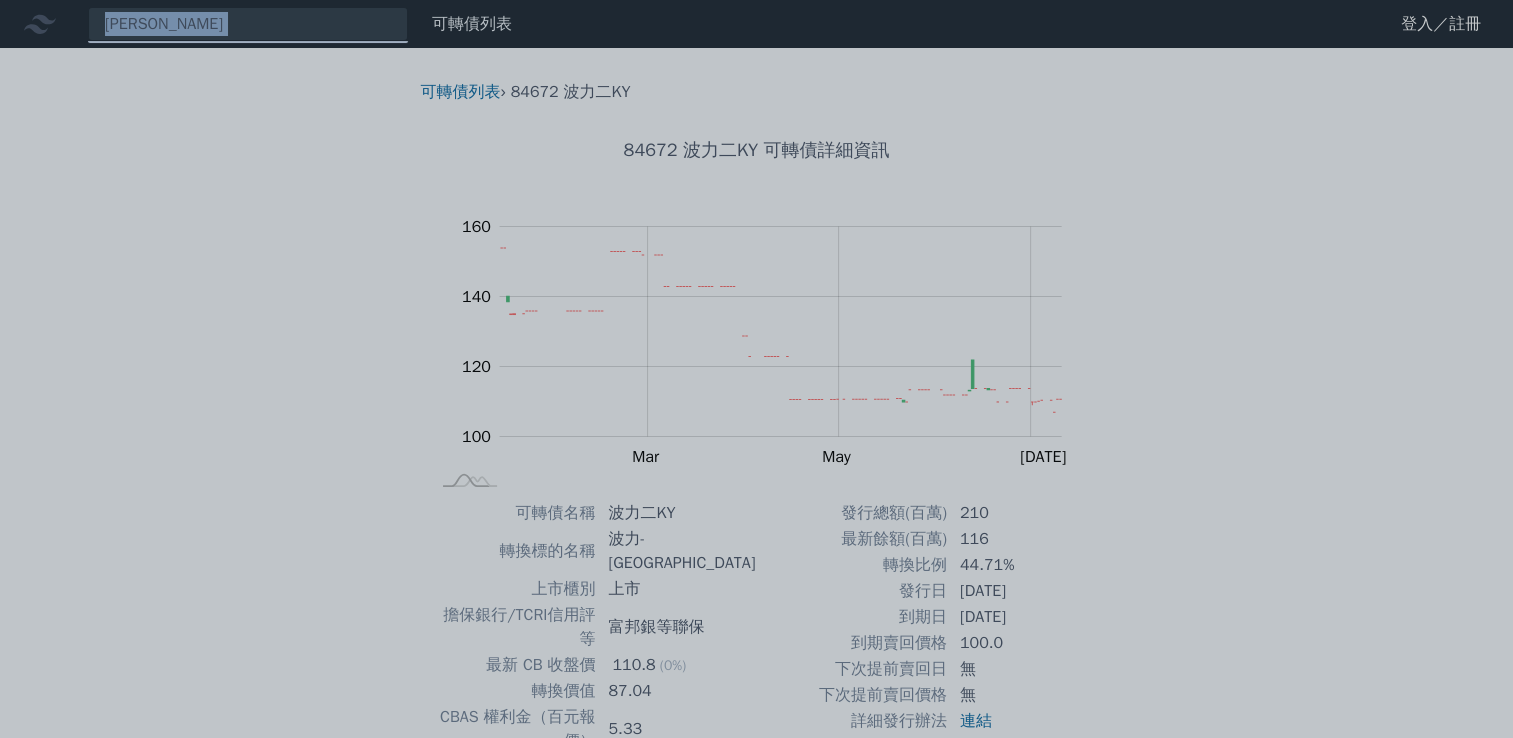click at bounding box center (756, 369) 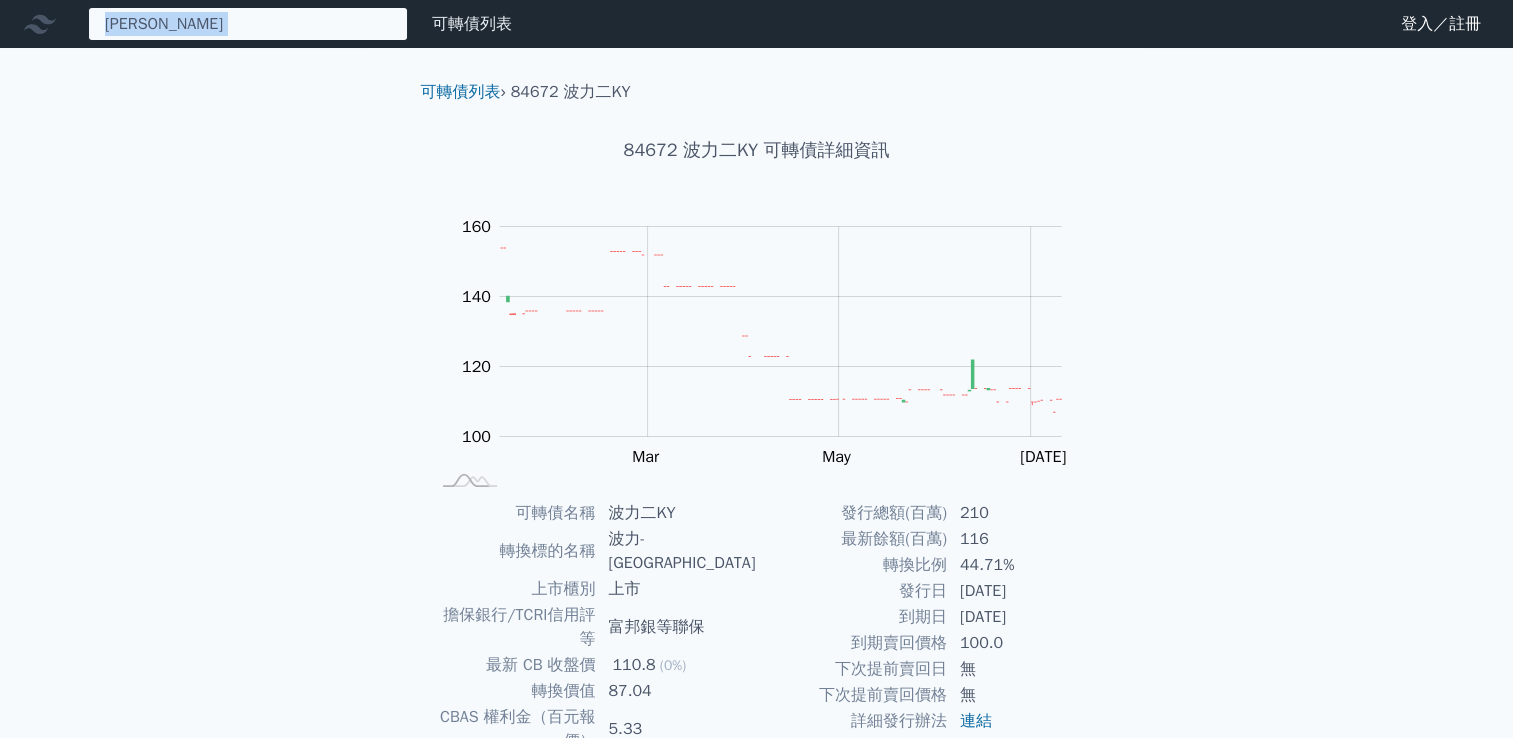 click on "[PERSON_NAME]" at bounding box center (248, 24) 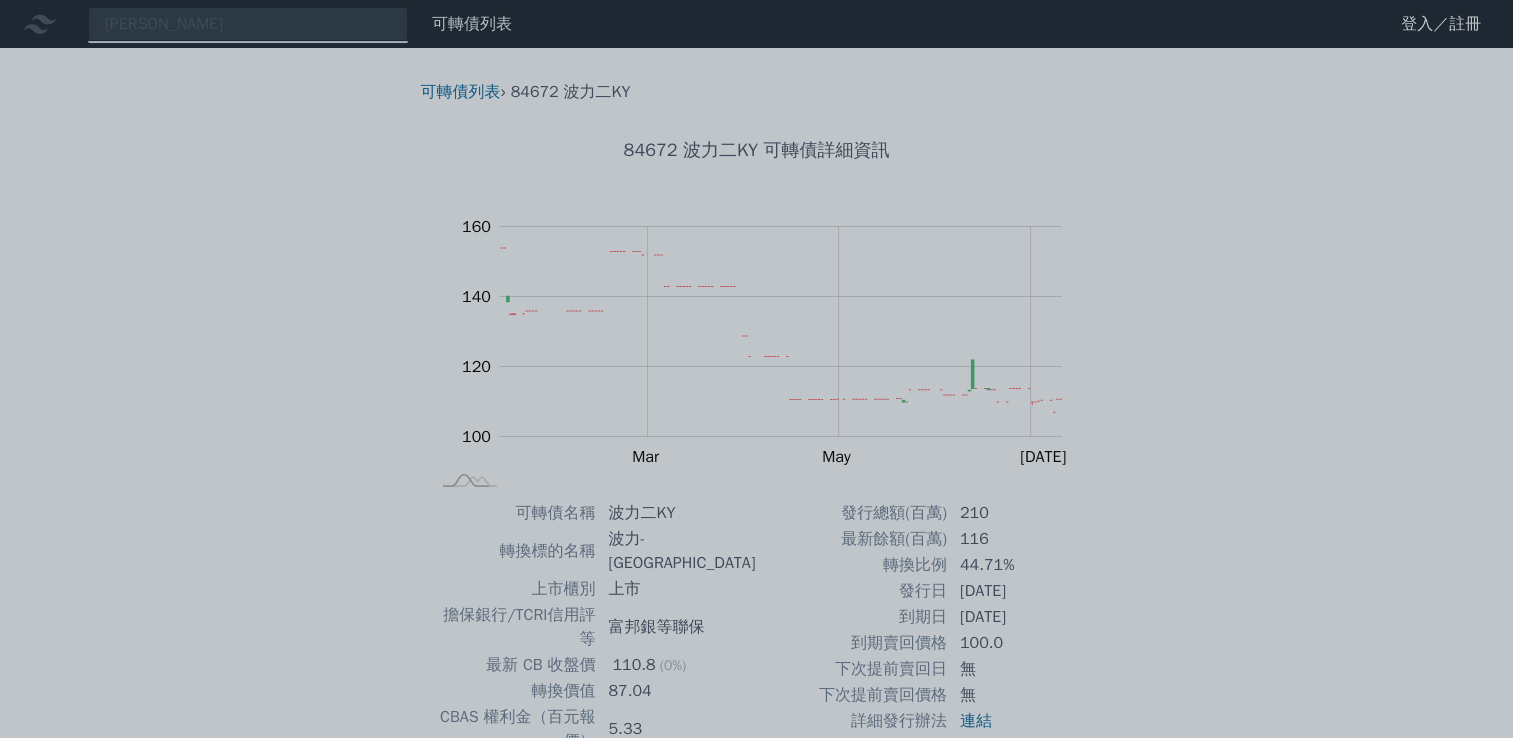click at bounding box center [756, 369] 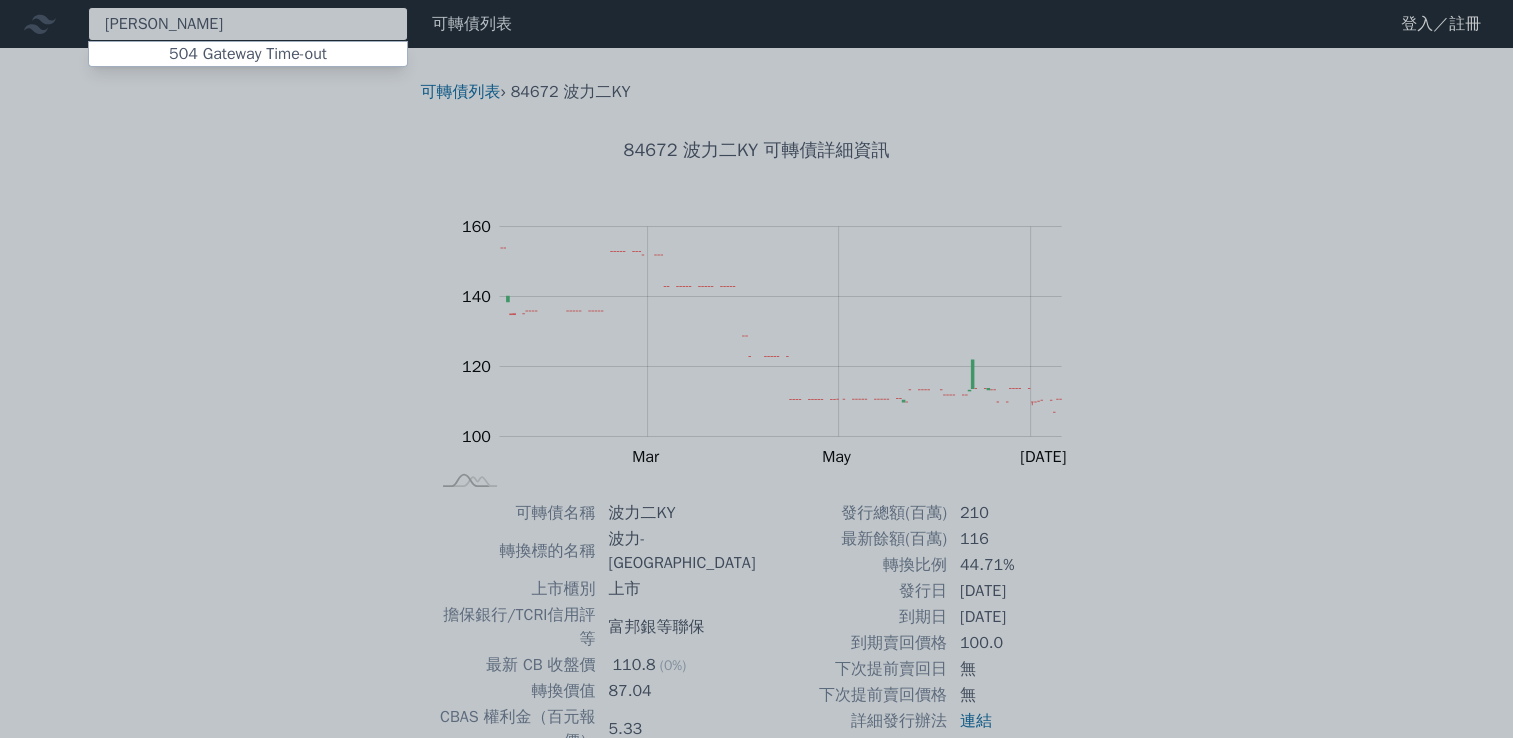 drag, startPoint x: 185, startPoint y: 29, endPoint x: -4, endPoint y: 25, distance: 189.04233 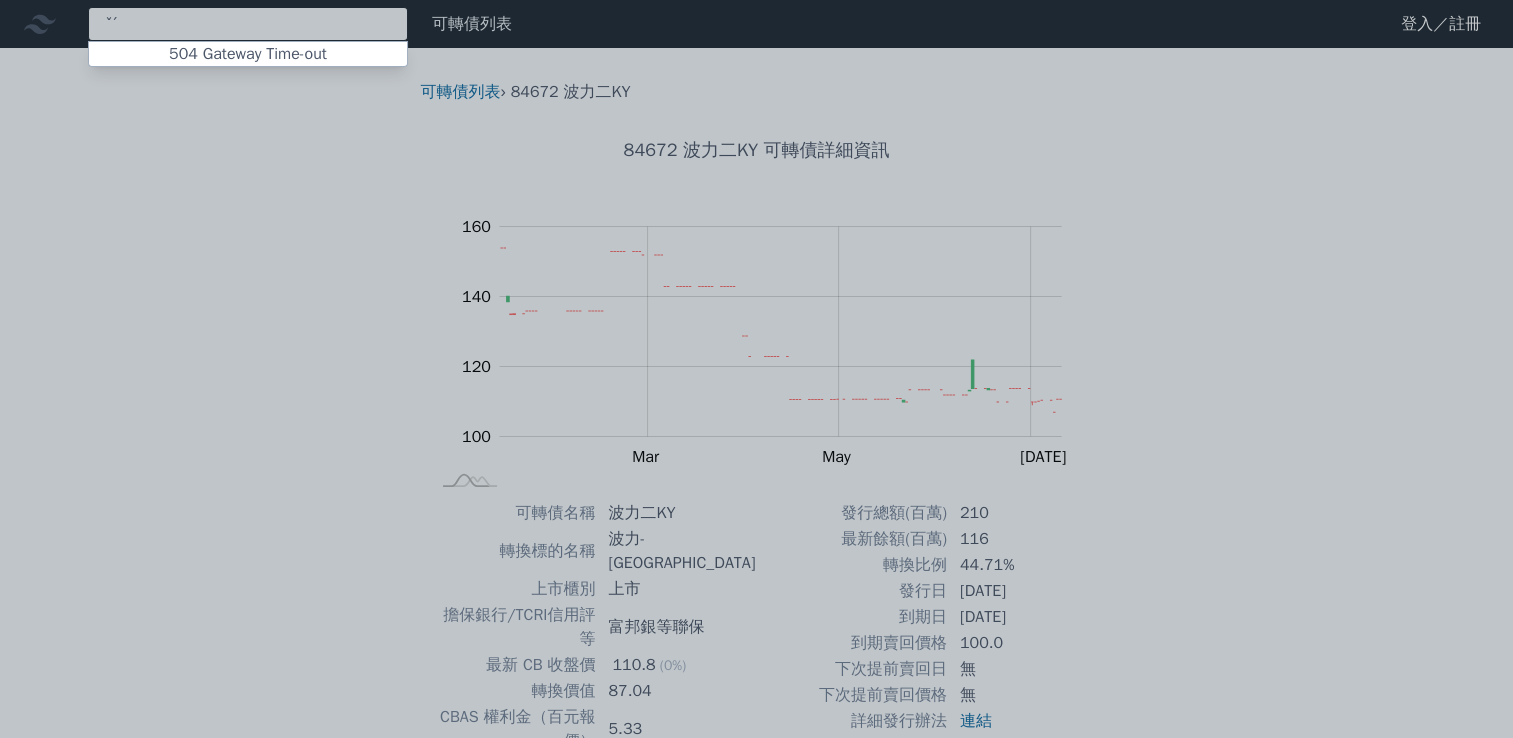type on "ˇ" 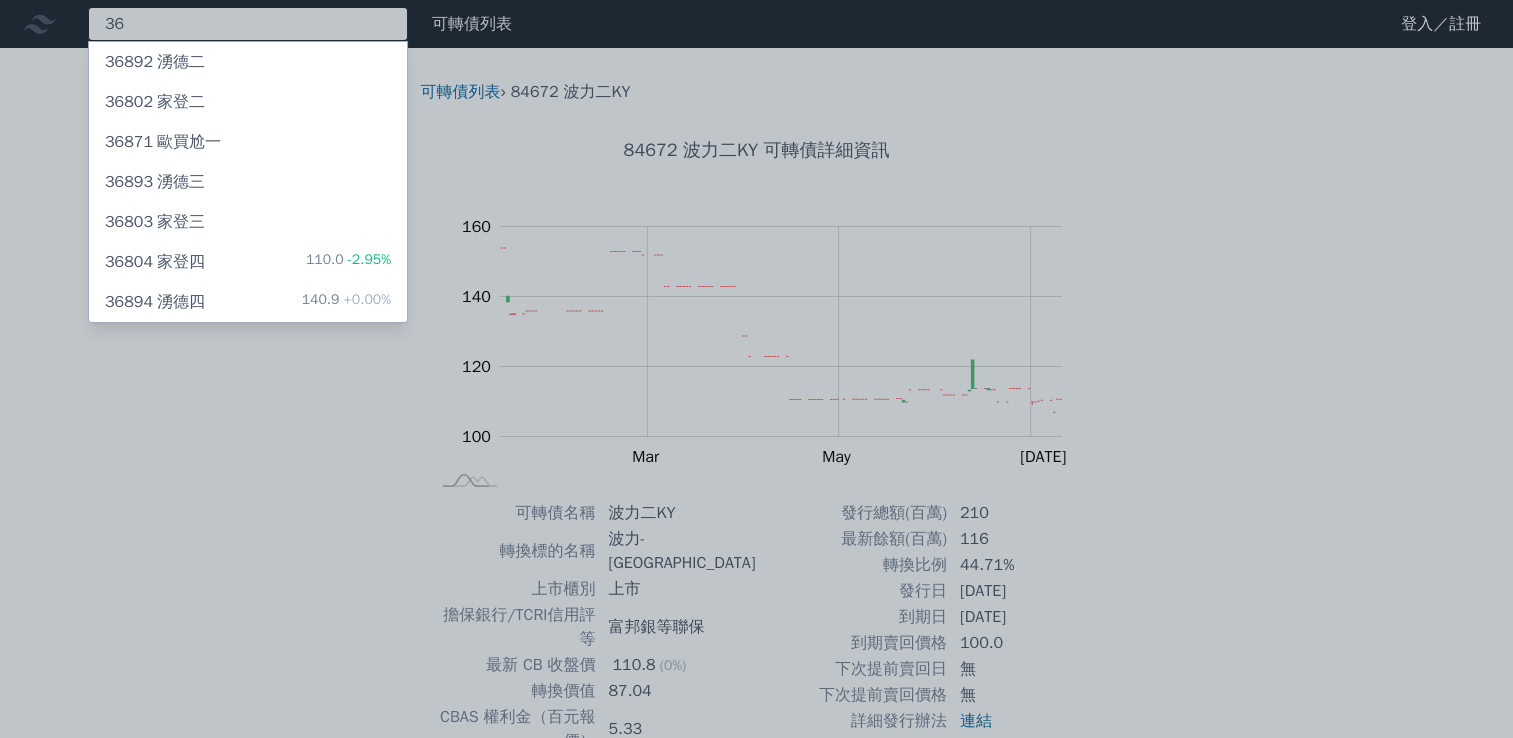 type on "3" 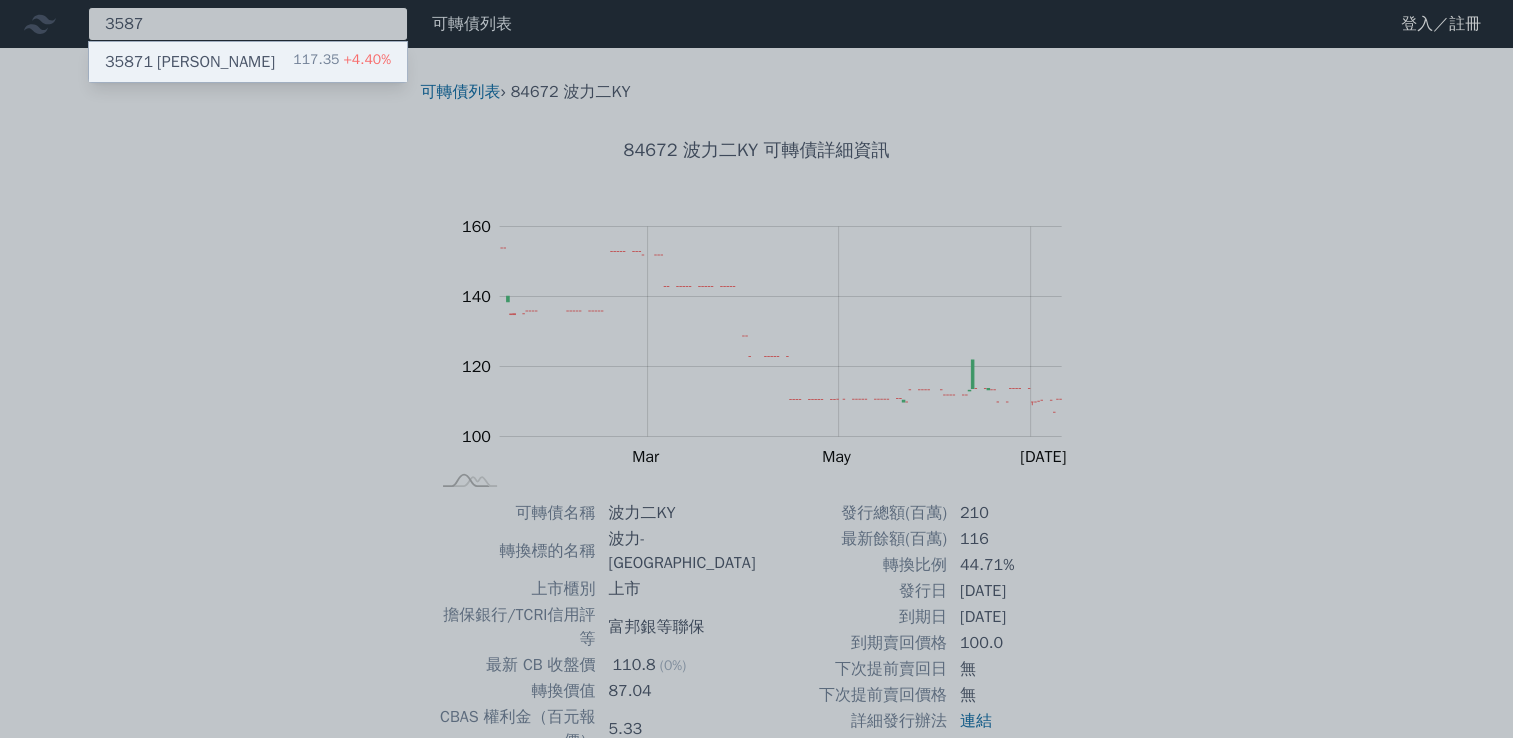 type on "3587" 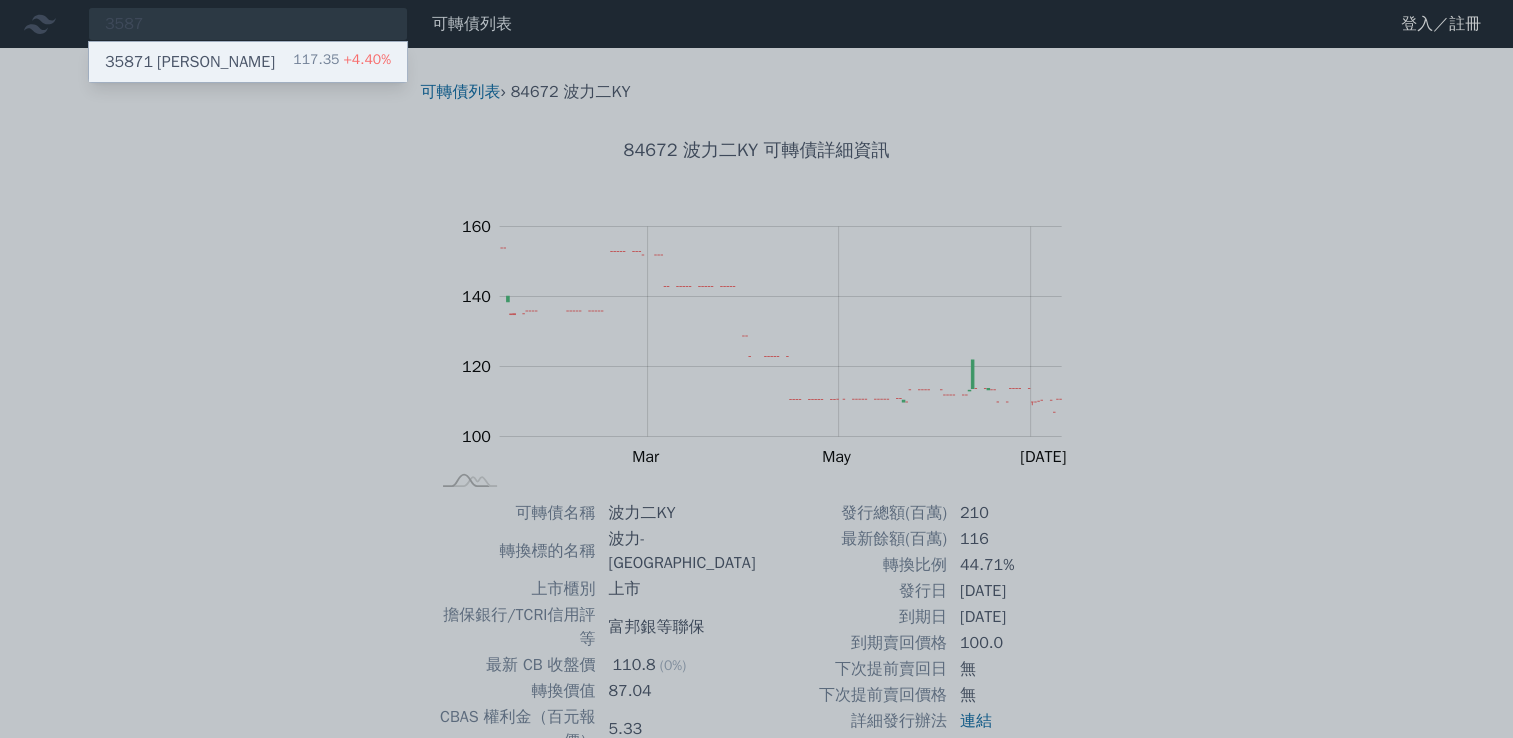 click on "35871 [PERSON_NAME]一
117.35 +4.40%" at bounding box center [248, 62] 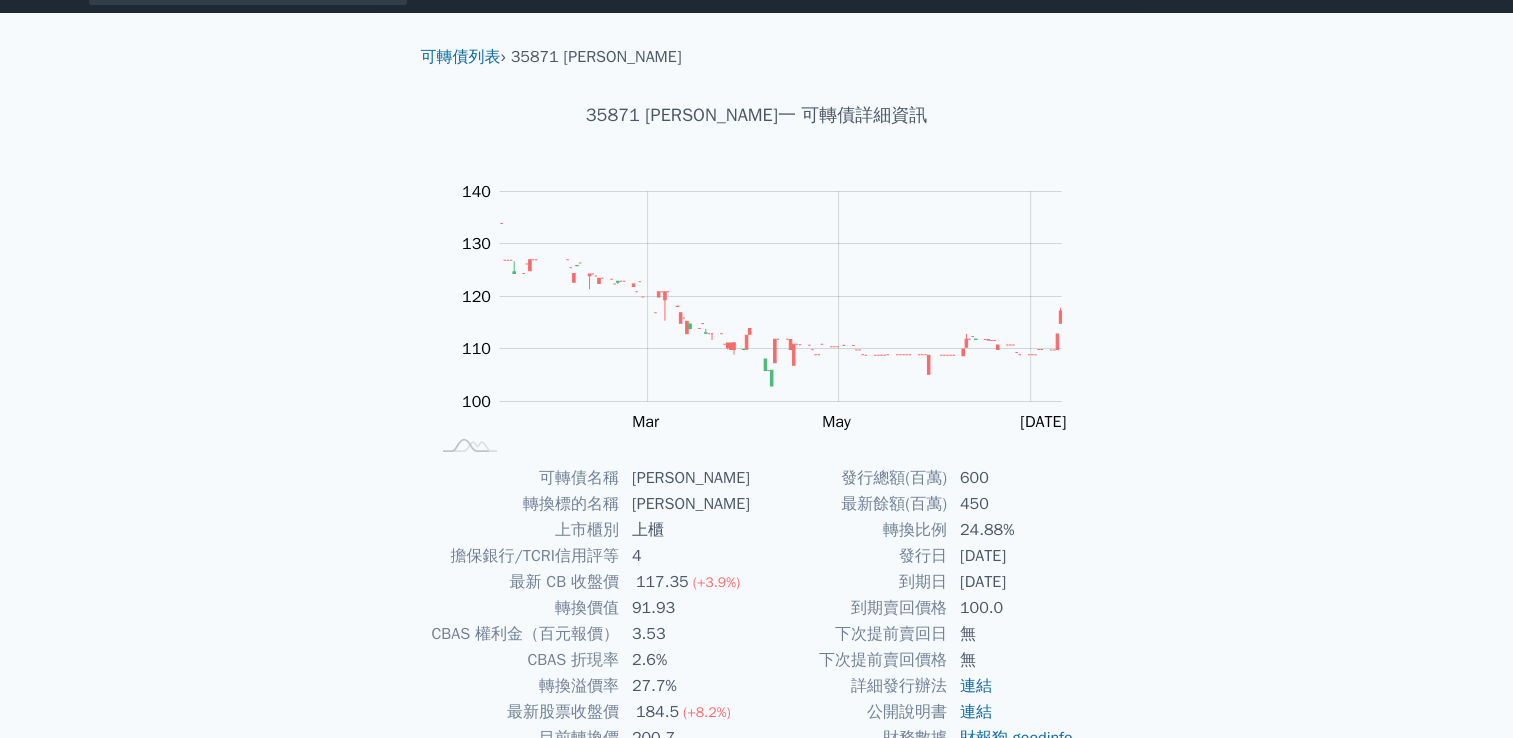 scroll, scrollTop: 0, scrollLeft: 0, axis: both 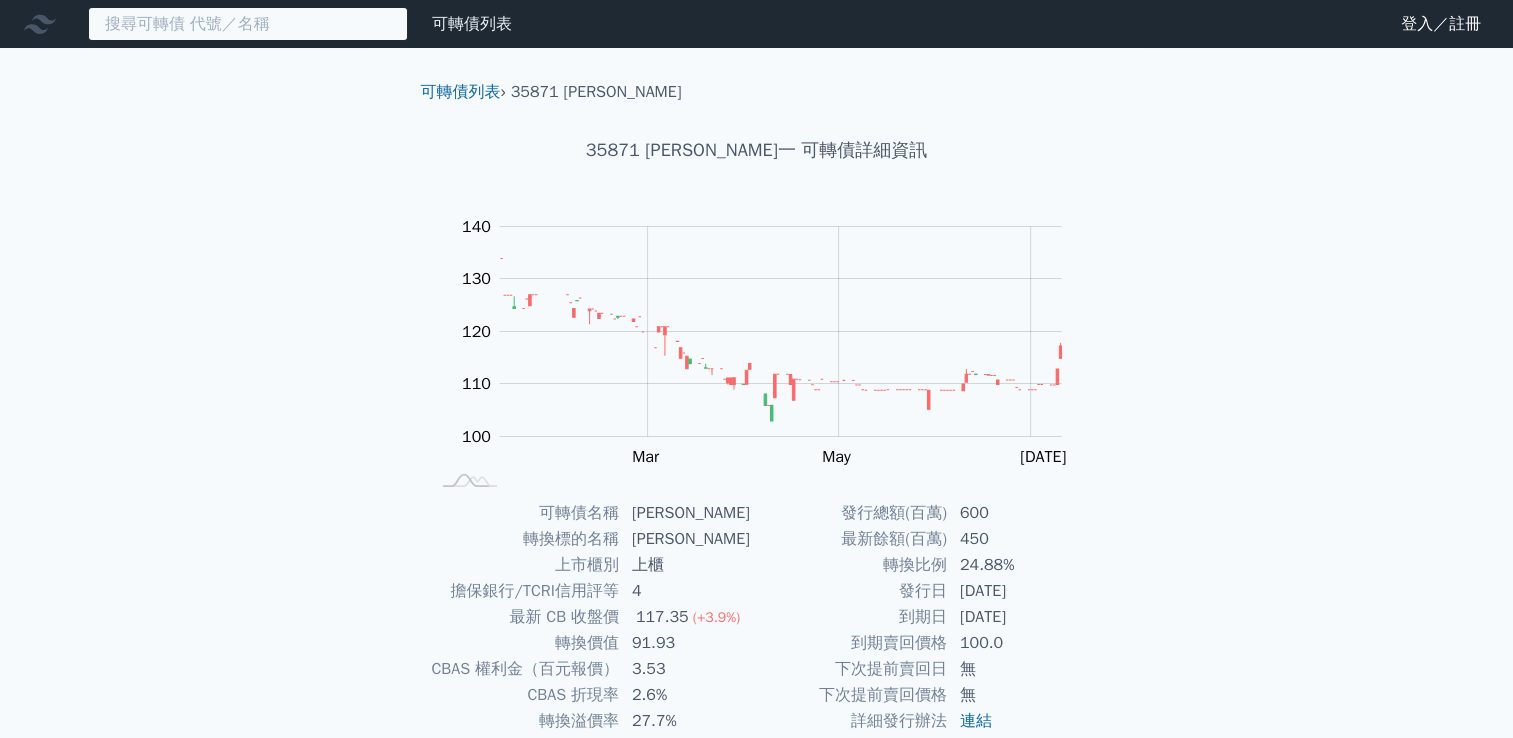 click at bounding box center (248, 24) 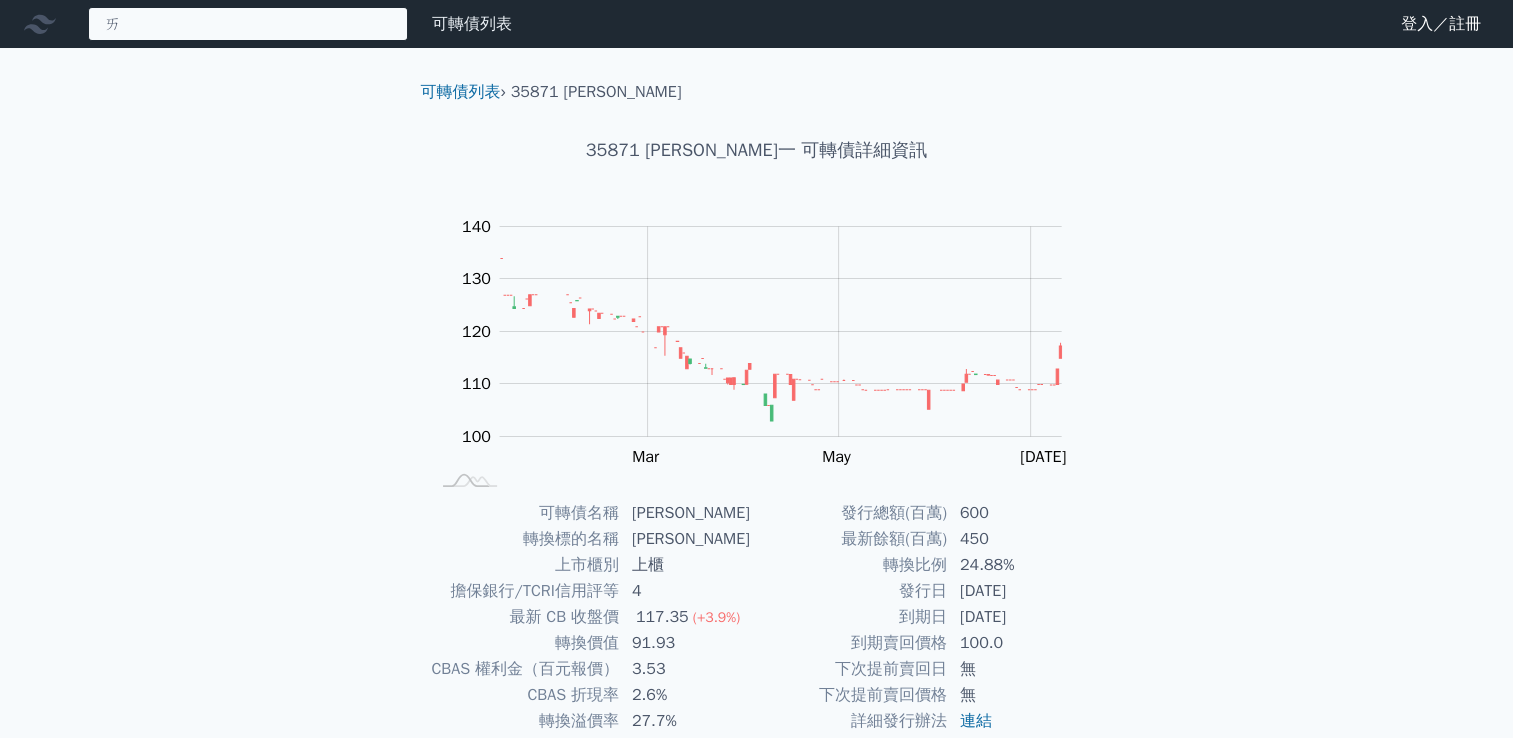 type on "ㄚ" 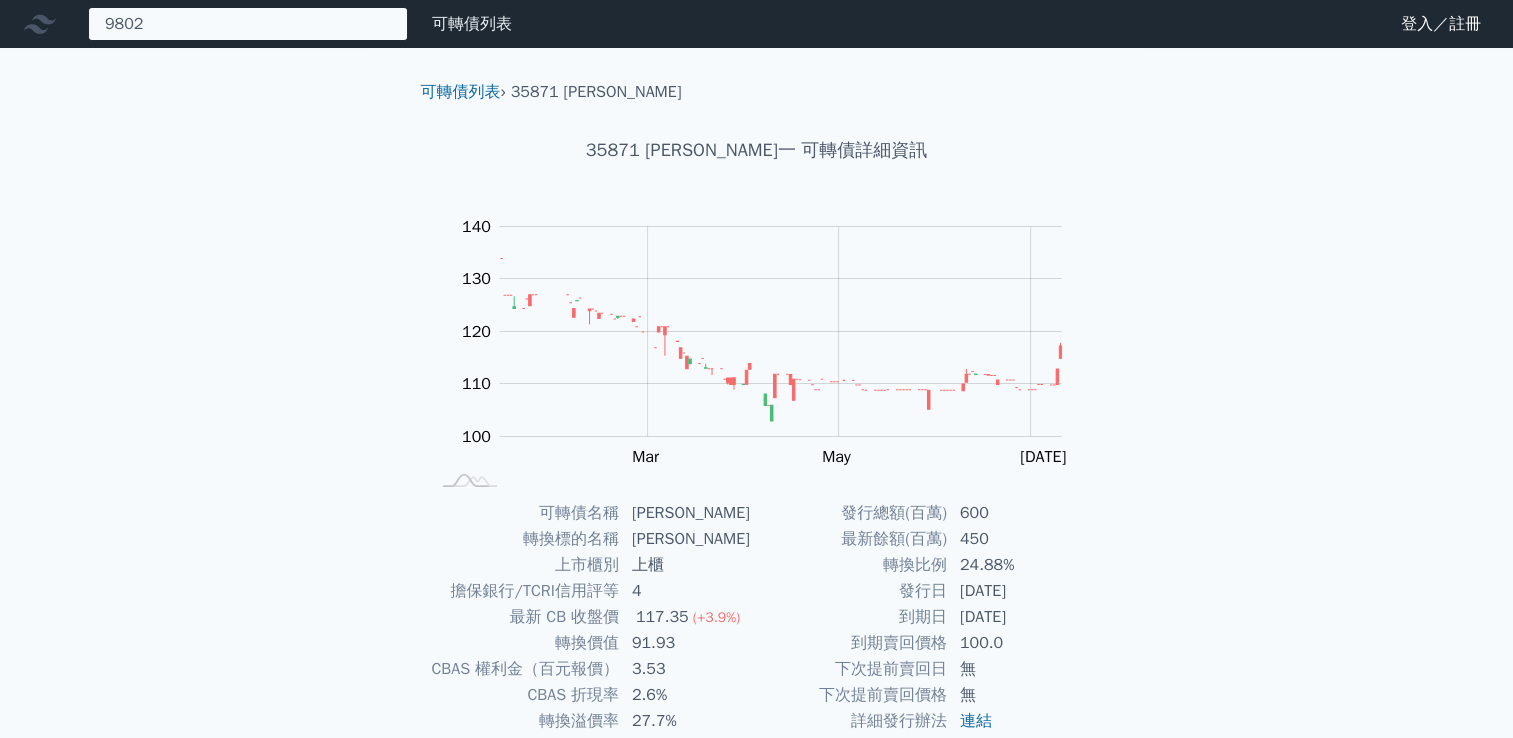 type on "9802" 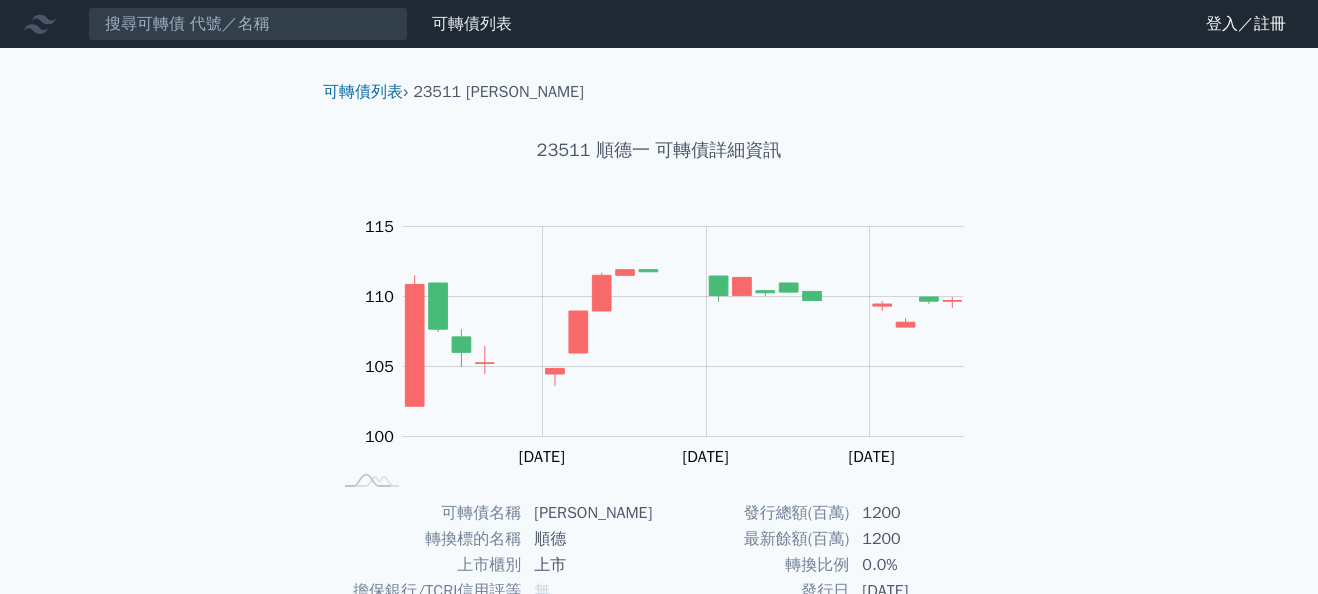 scroll, scrollTop: 163, scrollLeft: 0, axis: vertical 